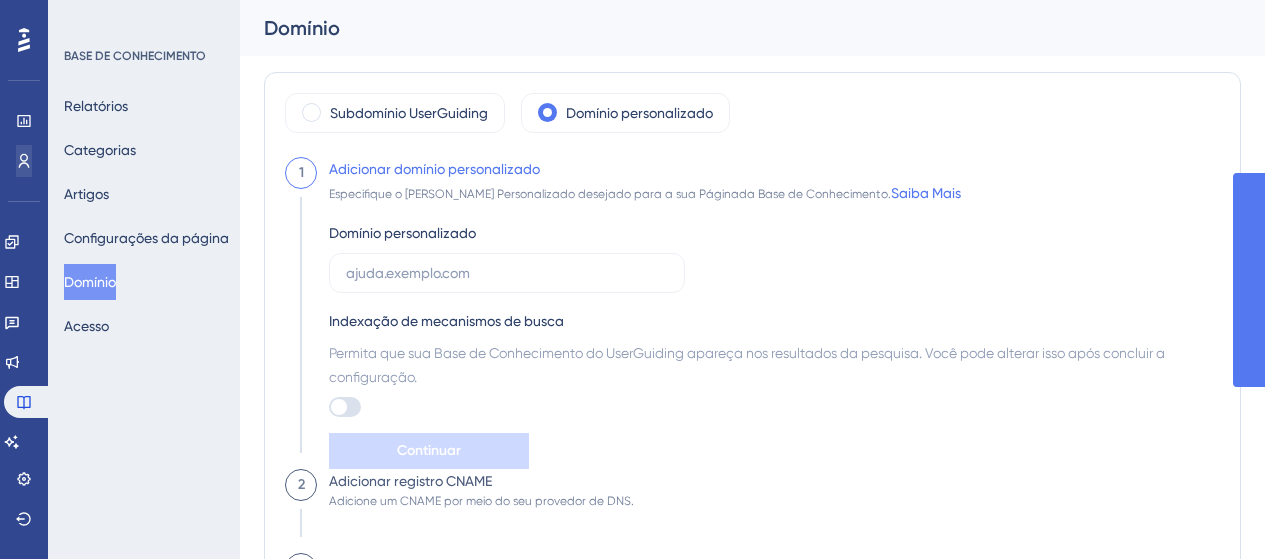 click on "Desempenho Usuários Noivado Widgets Opinião Atualizações de produtos Base de conhecimento Assistente de IA Configurações Sair" at bounding box center [24, 279] 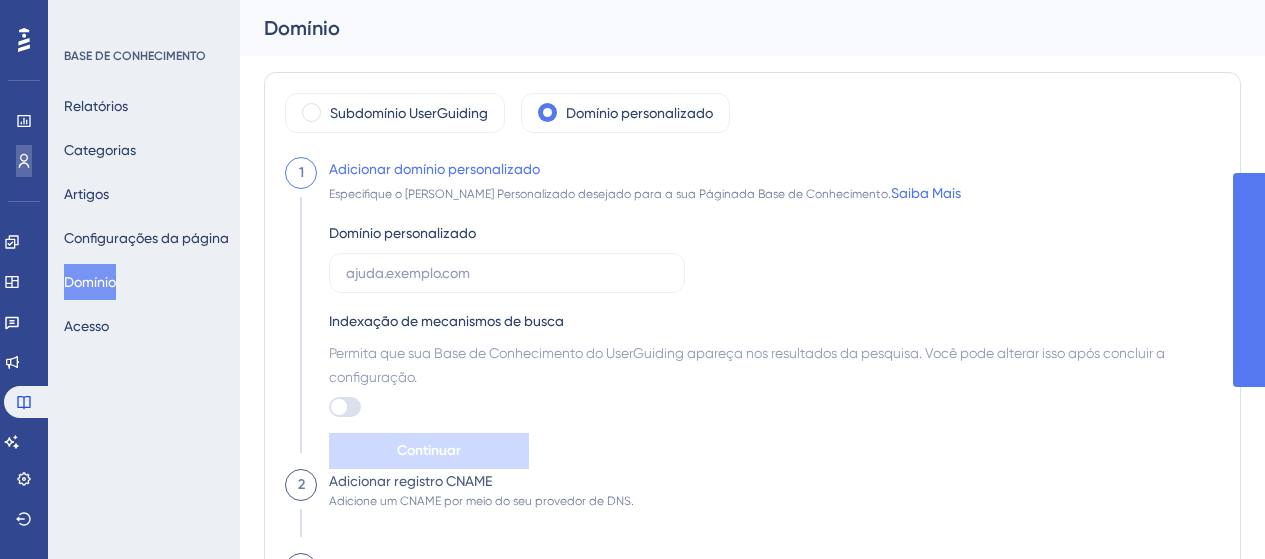 scroll, scrollTop: 133, scrollLeft: 0, axis: vertical 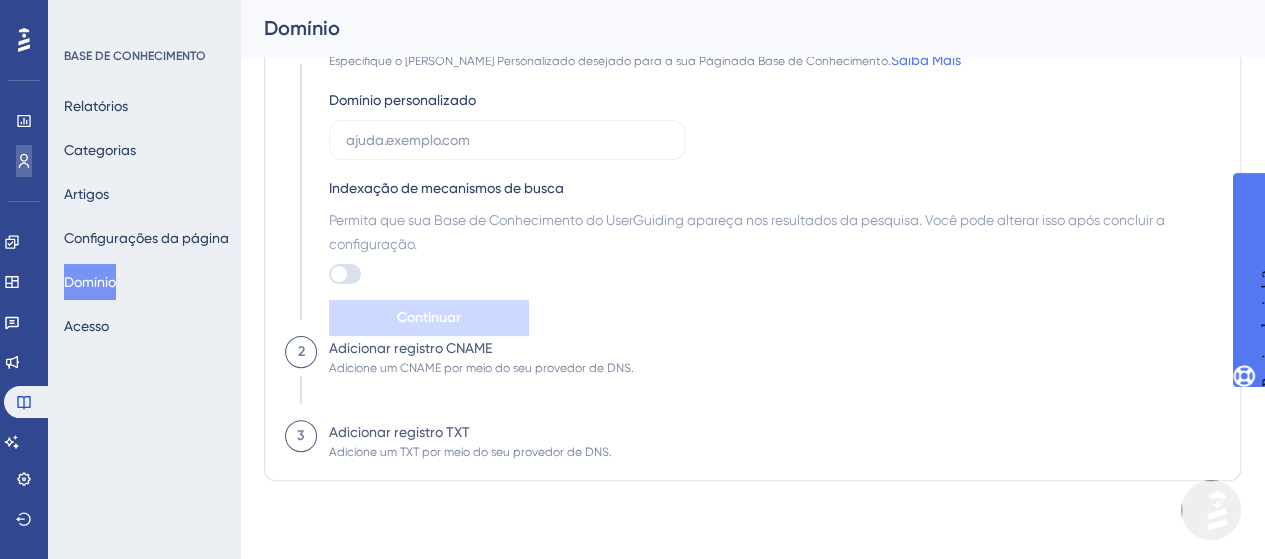 click 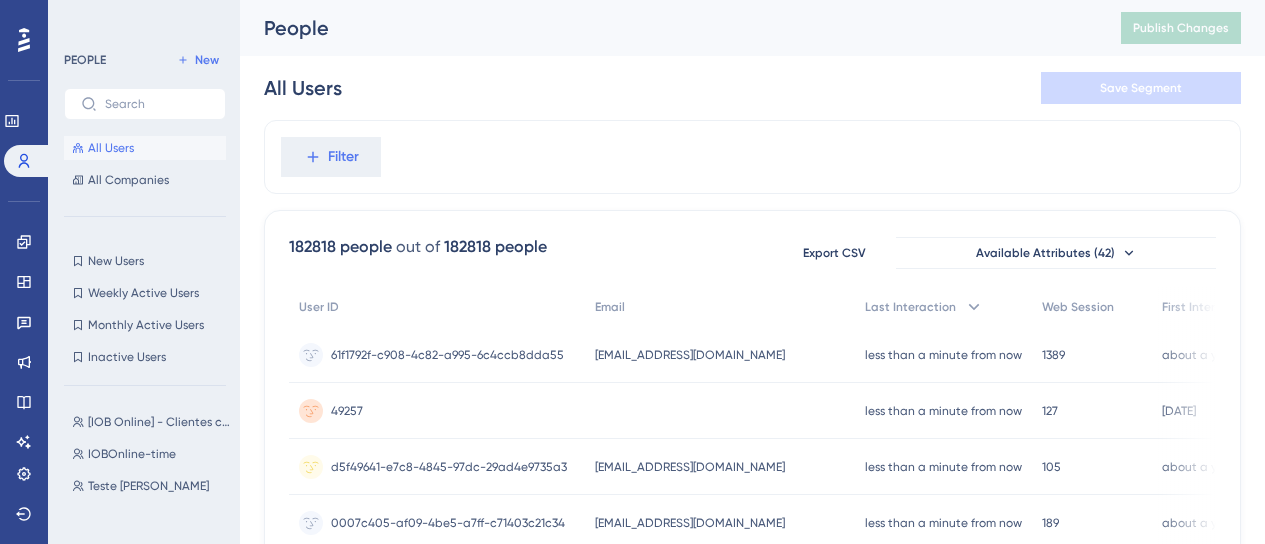 scroll, scrollTop: 0, scrollLeft: 0, axis: both 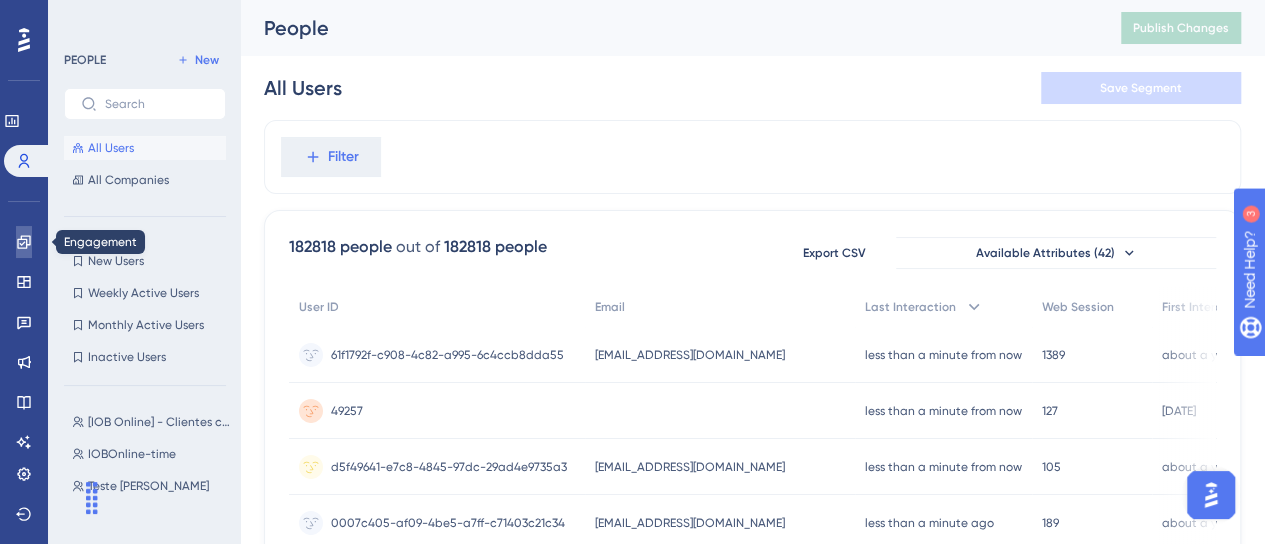 click at bounding box center (24, 242) 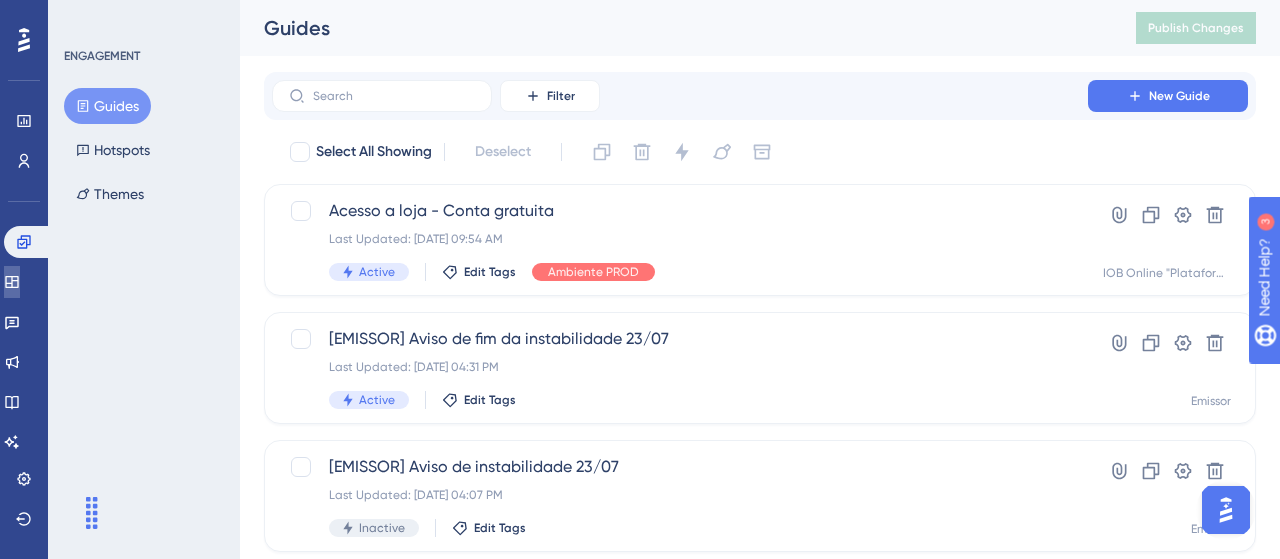 click at bounding box center [12, 282] 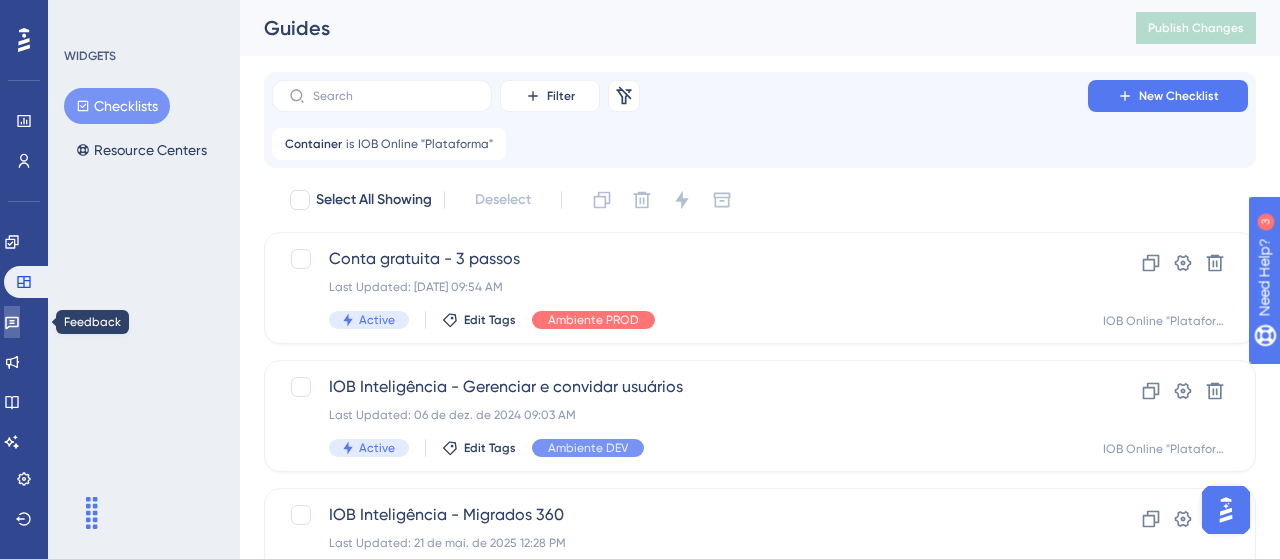 click 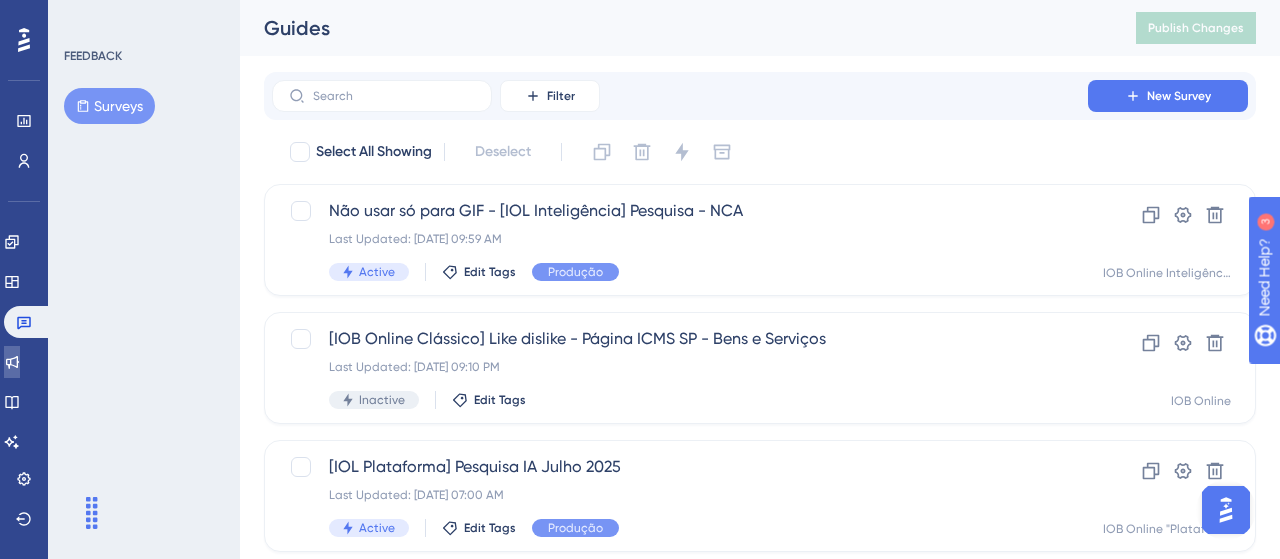 click at bounding box center [12, 362] 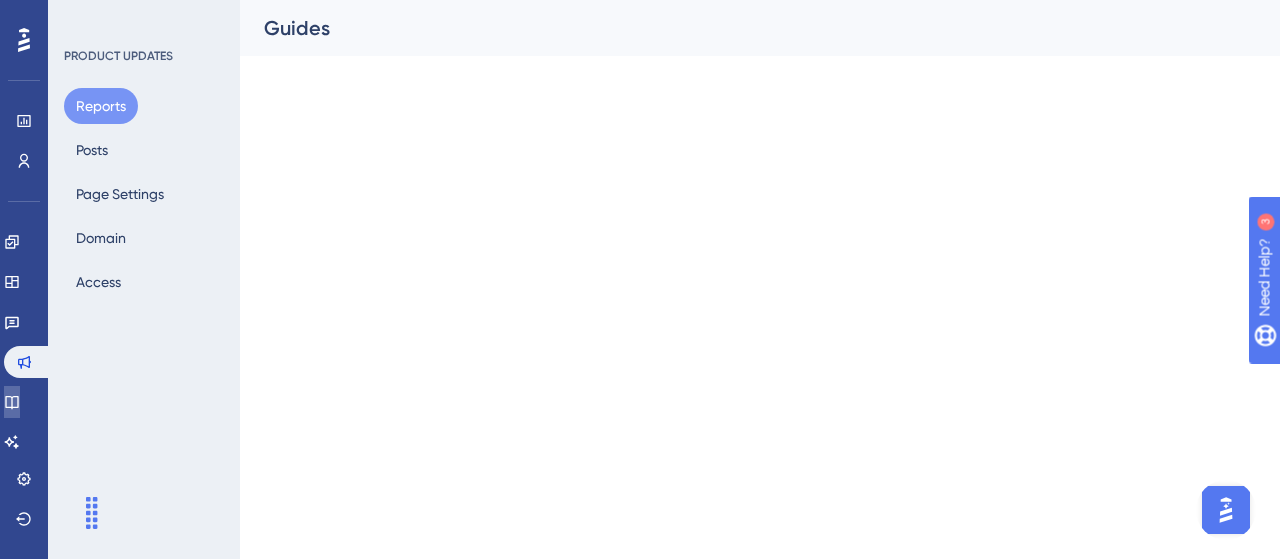 click at bounding box center [12, 402] 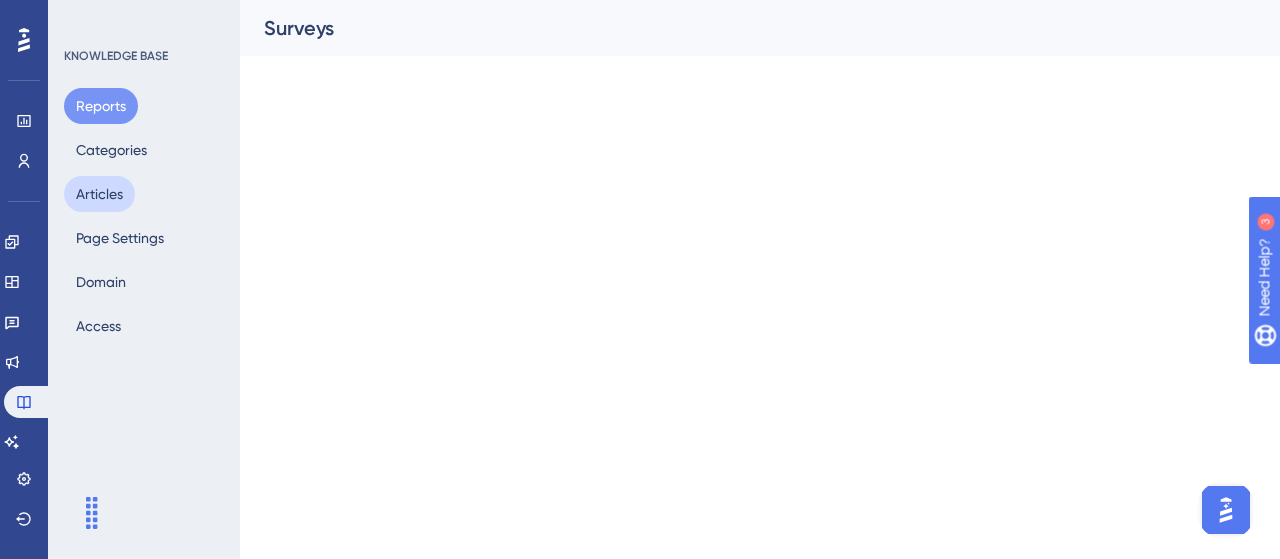 click on "Articles" at bounding box center (99, 194) 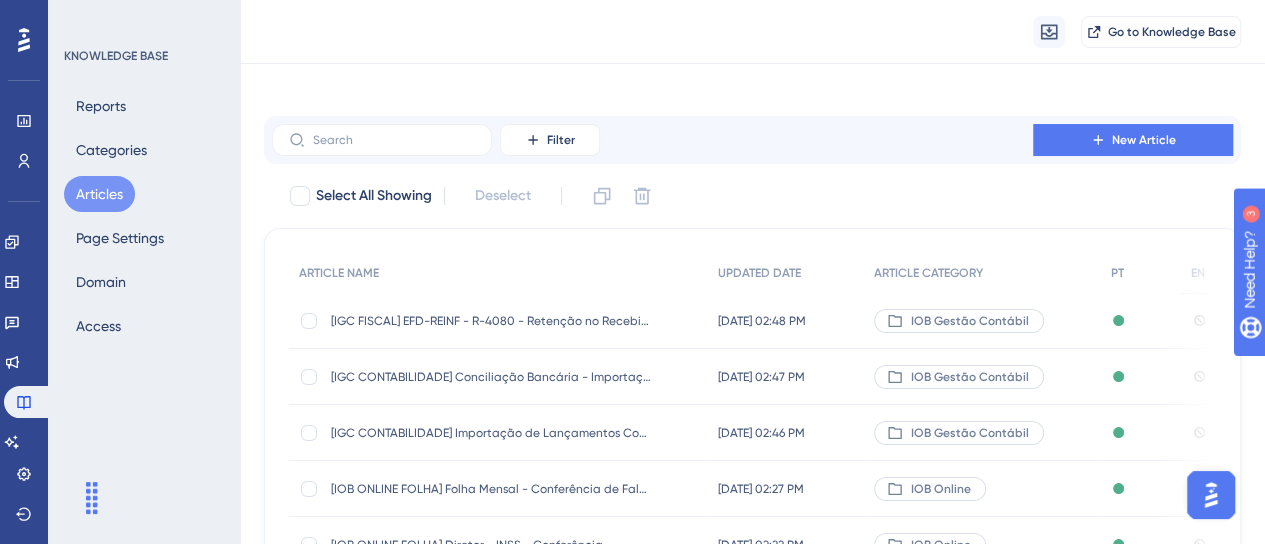 scroll, scrollTop: 0, scrollLeft: 0, axis: both 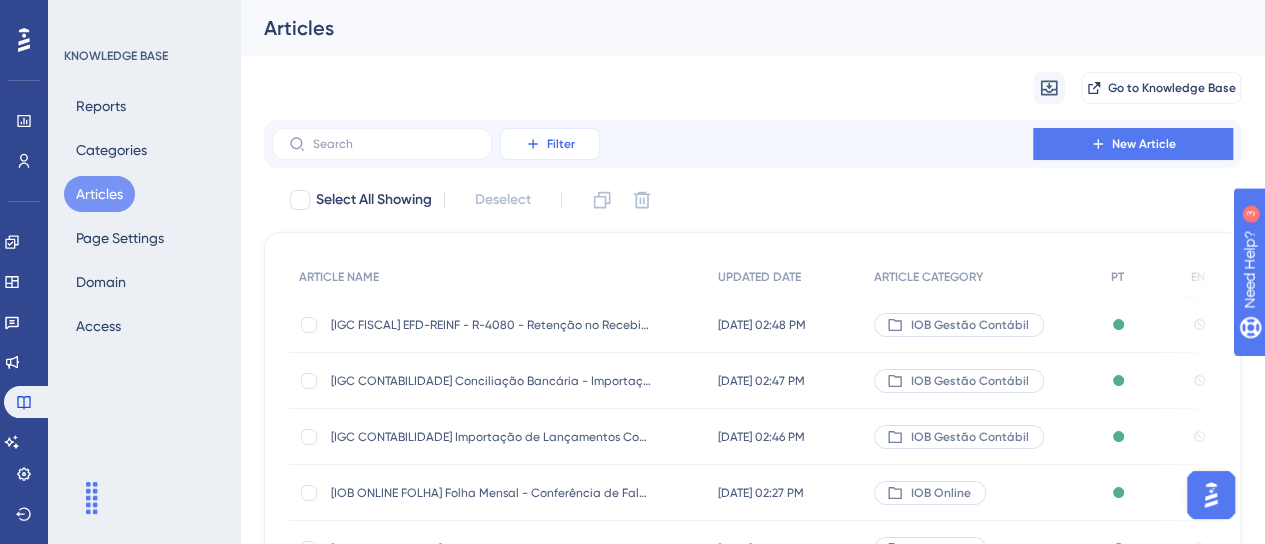 click on "Filter" at bounding box center [550, 144] 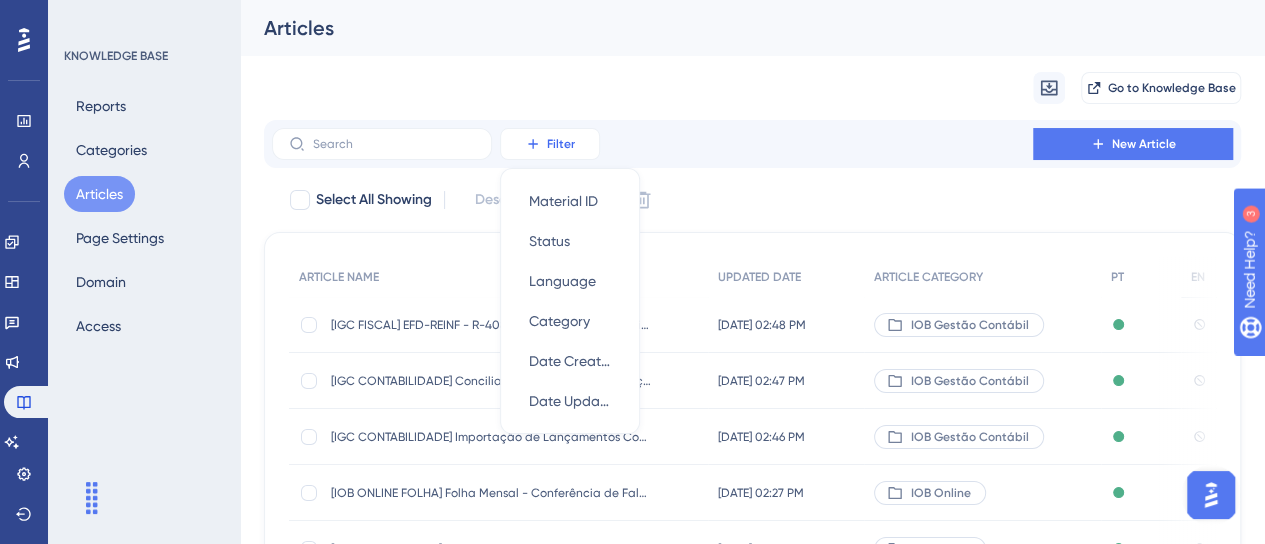scroll, scrollTop: 28, scrollLeft: 0, axis: vertical 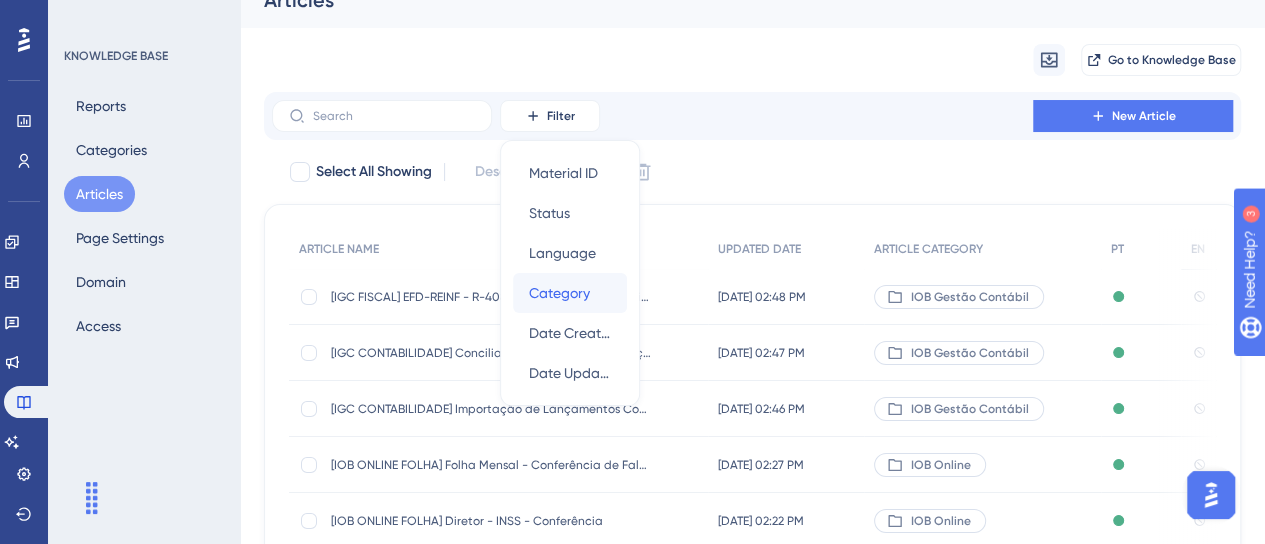 click on "Category" at bounding box center (559, 293) 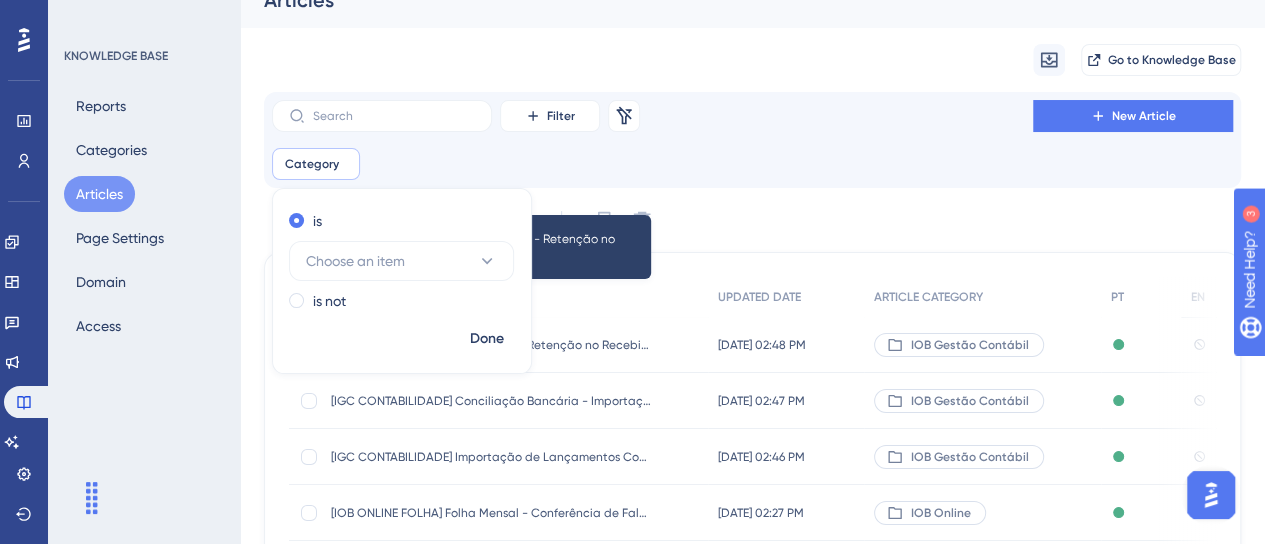 scroll, scrollTop: 118, scrollLeft: 0, axis: vertical 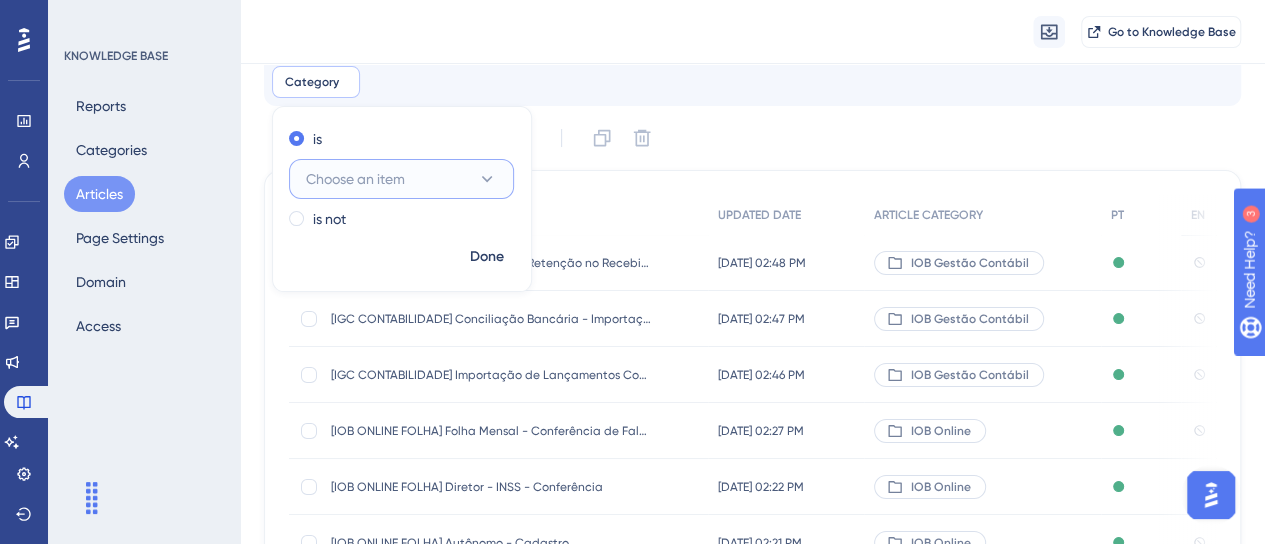 click on "Choose an item" at bounding box center (401, 179) 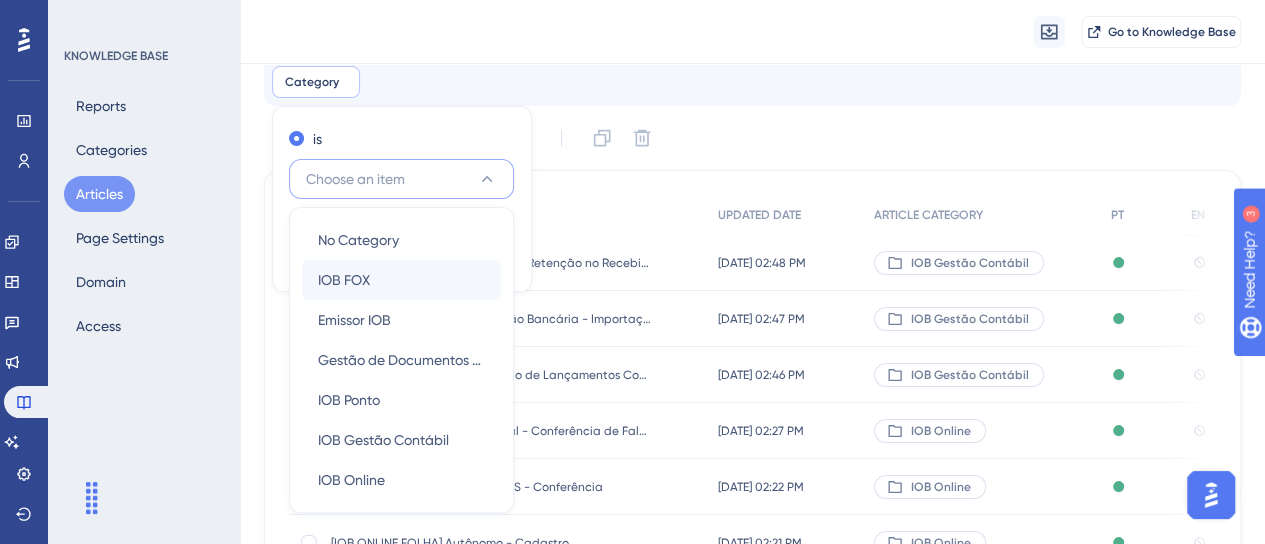 scroll, scrollTop: 202, scrollLeft: 0, axis: vertical 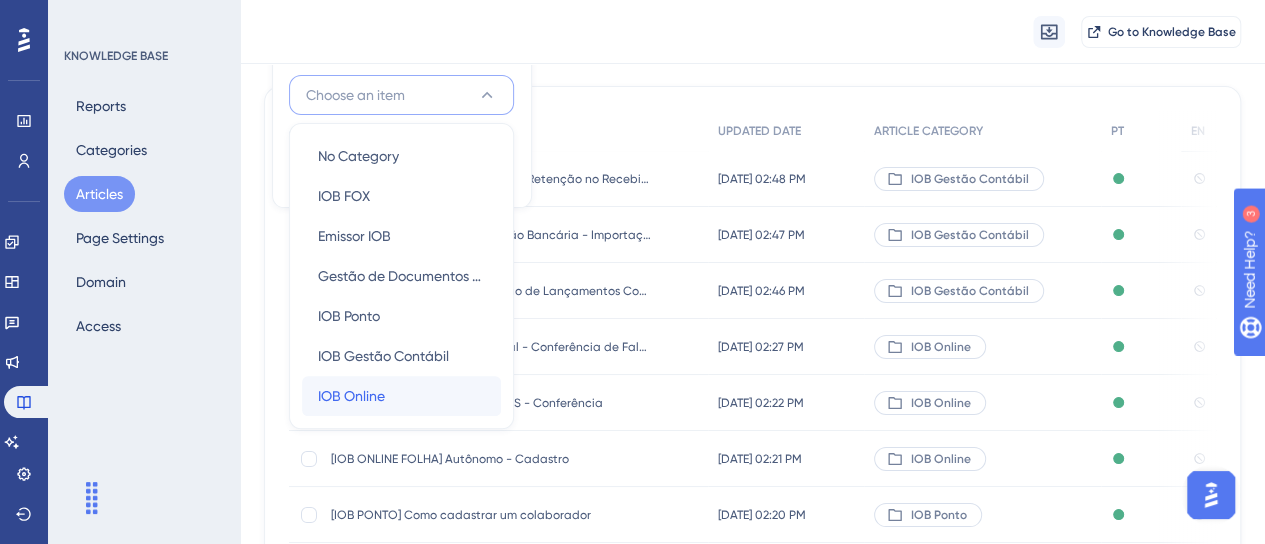 click on "IOB Online" at bounding box center (351, 396) 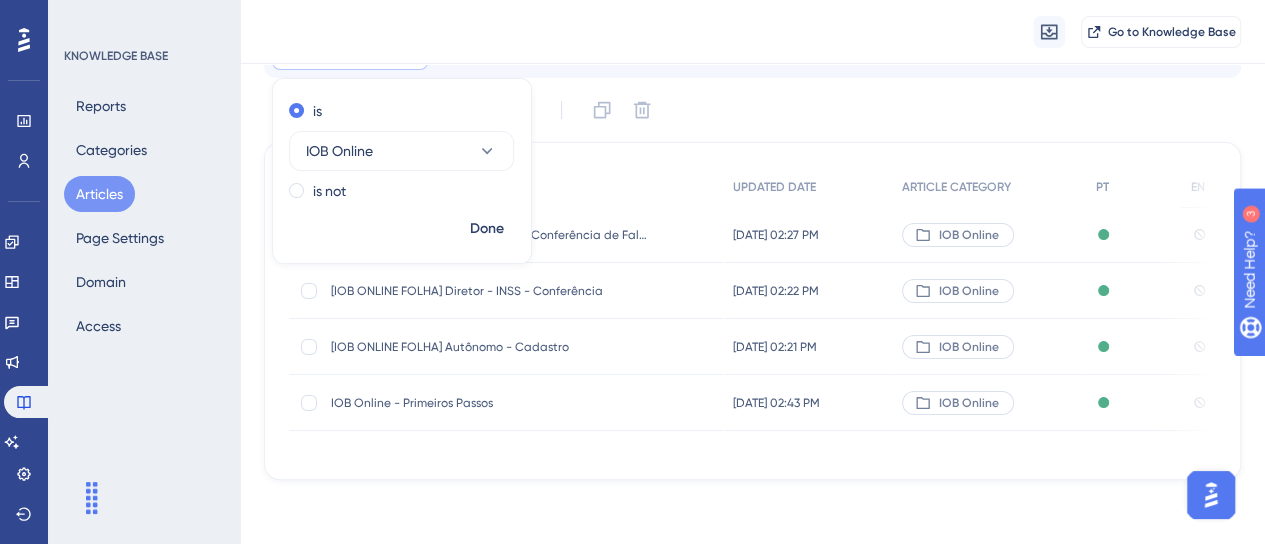 scroll, scrollTop: 152, scrollLeft: 0, axis: vertical 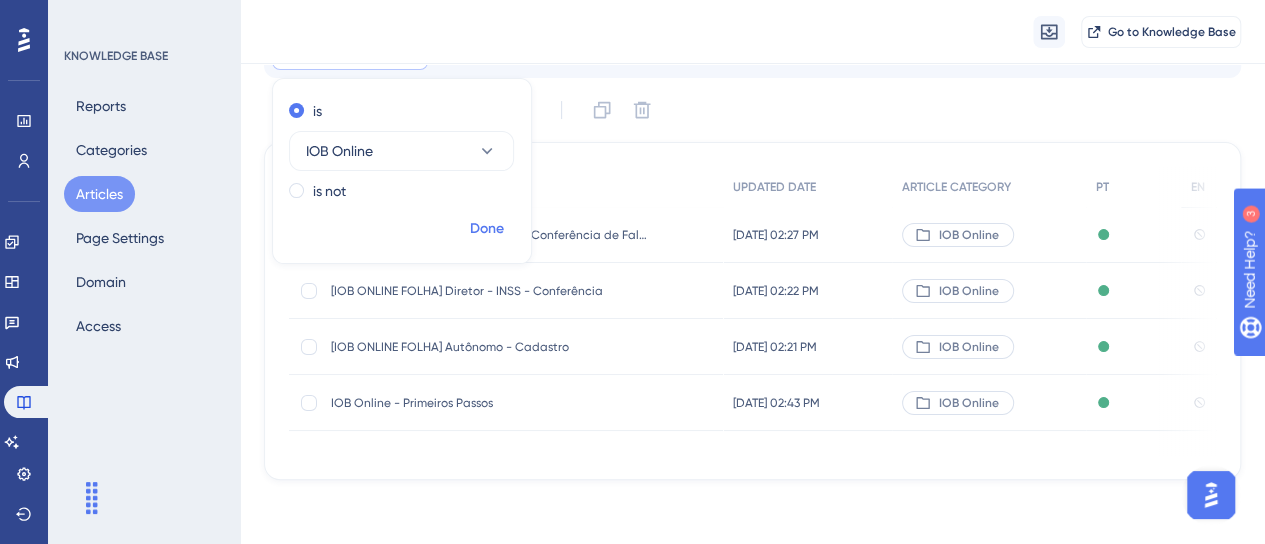 click on "Done" at bounding box center [487, 229] 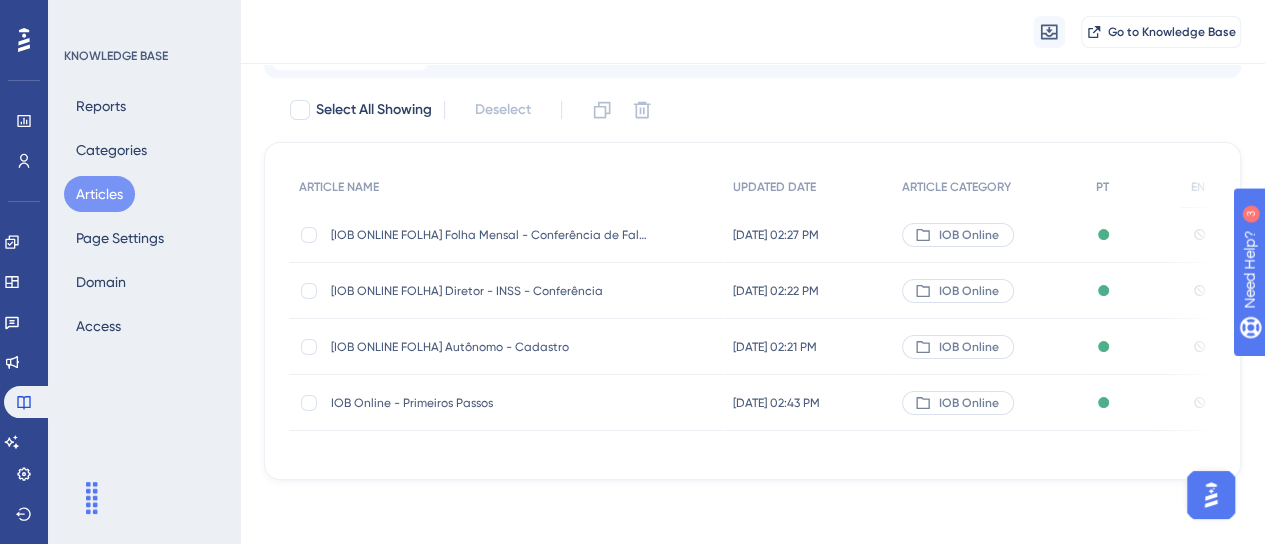 click on "IOB Online - Primeiros Passos" at bounding box center [491, 403] 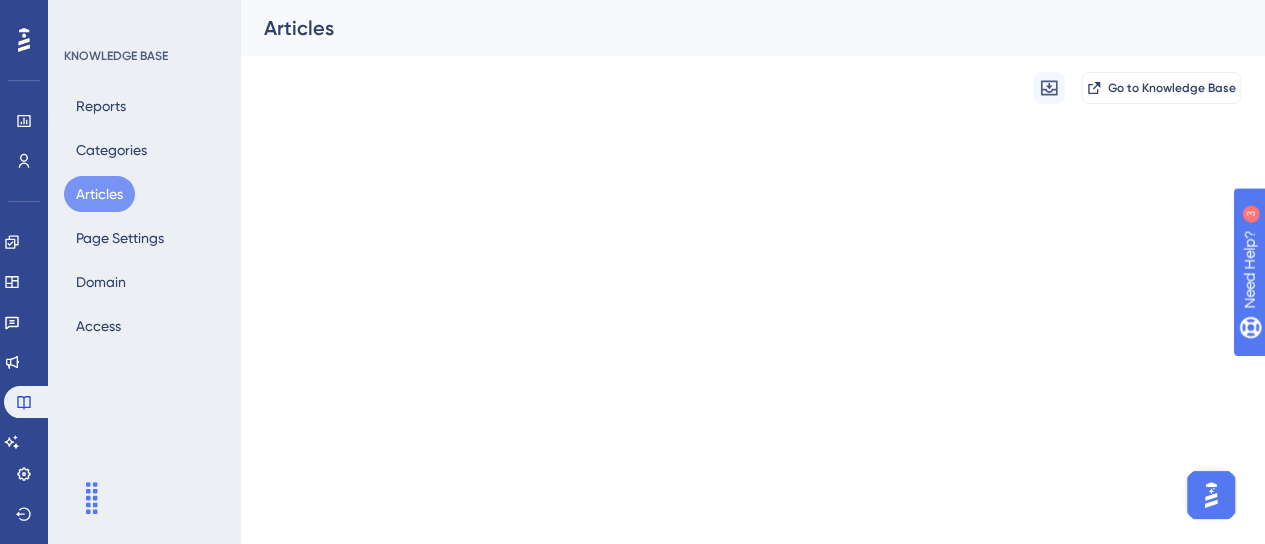 scroll, scrollTop: 0, scrollLeft: 0, axis: both 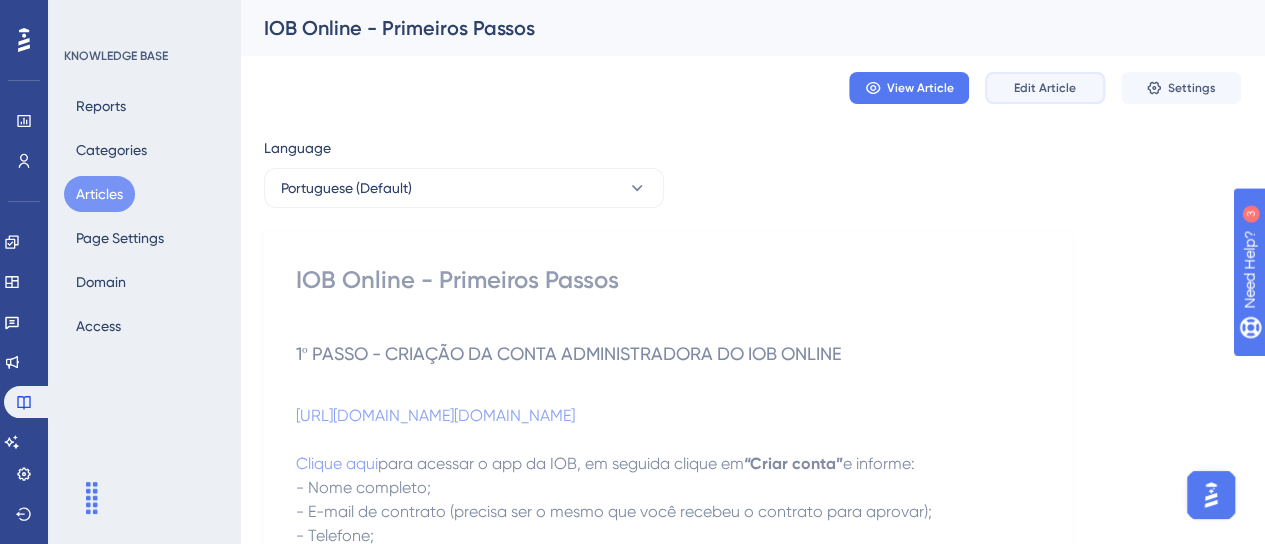click on "Edit Article" at bounding box center (1045, 88) 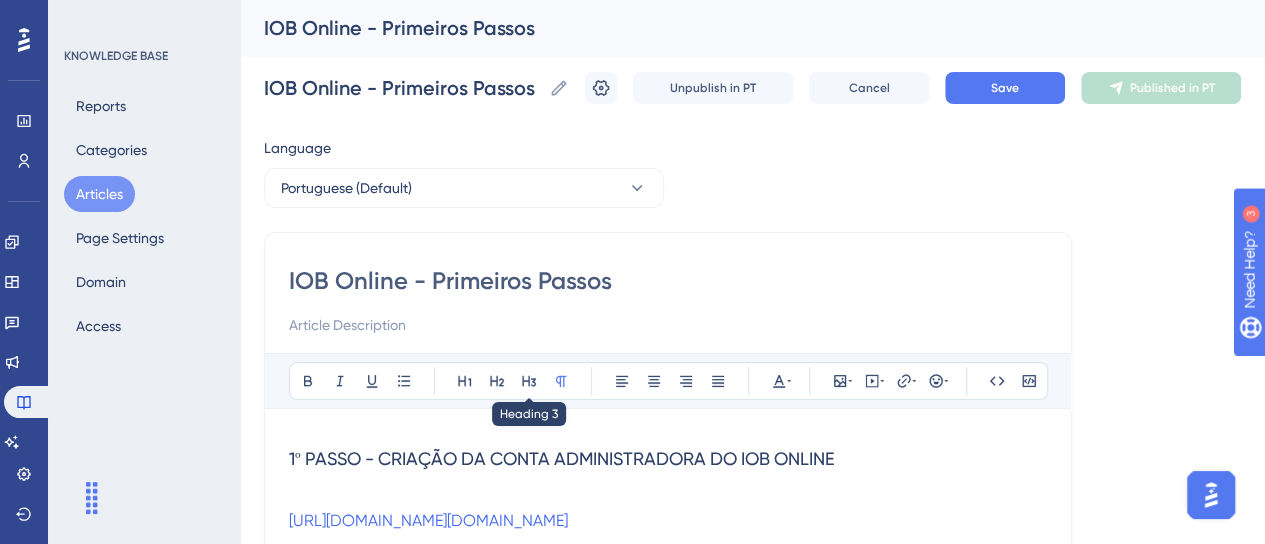 scroll, scrollTop: 300, scrollLeft: 0, axis: vertical 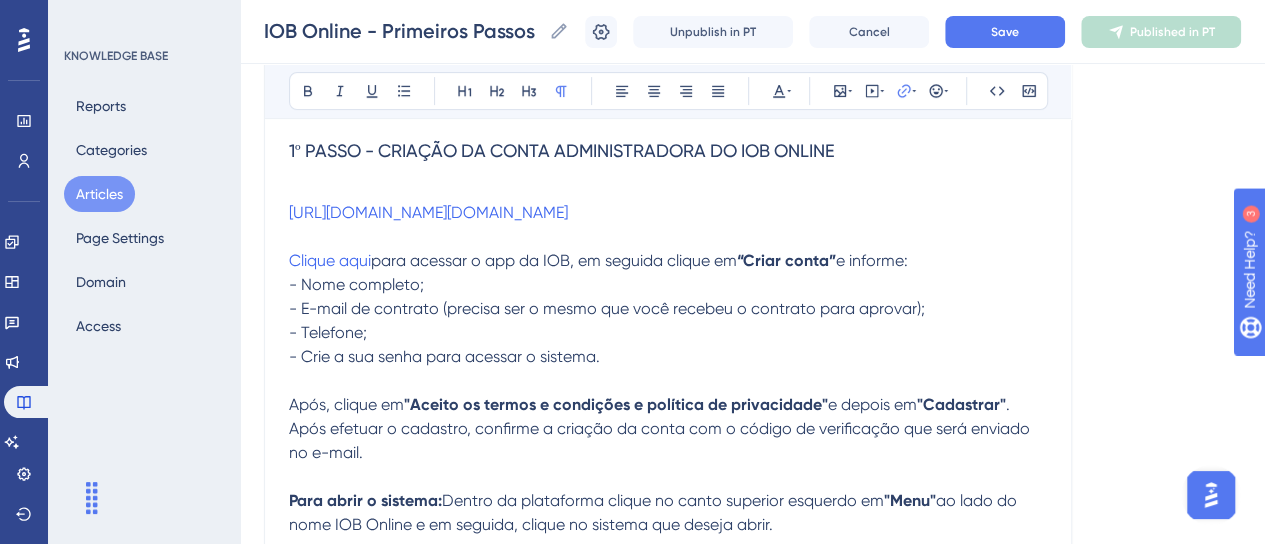 drag, startPoint x: 392, startPoint y: 216, endPoint x: 822, endPoint y: 178, distance: 431.6758 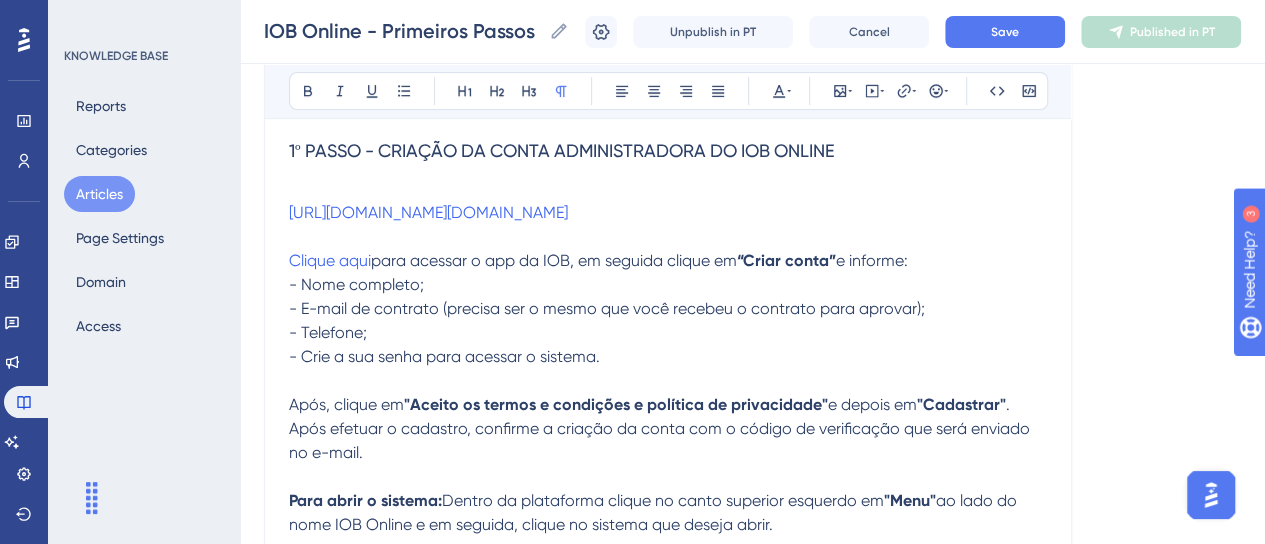 click at bounding box center (668, 237) 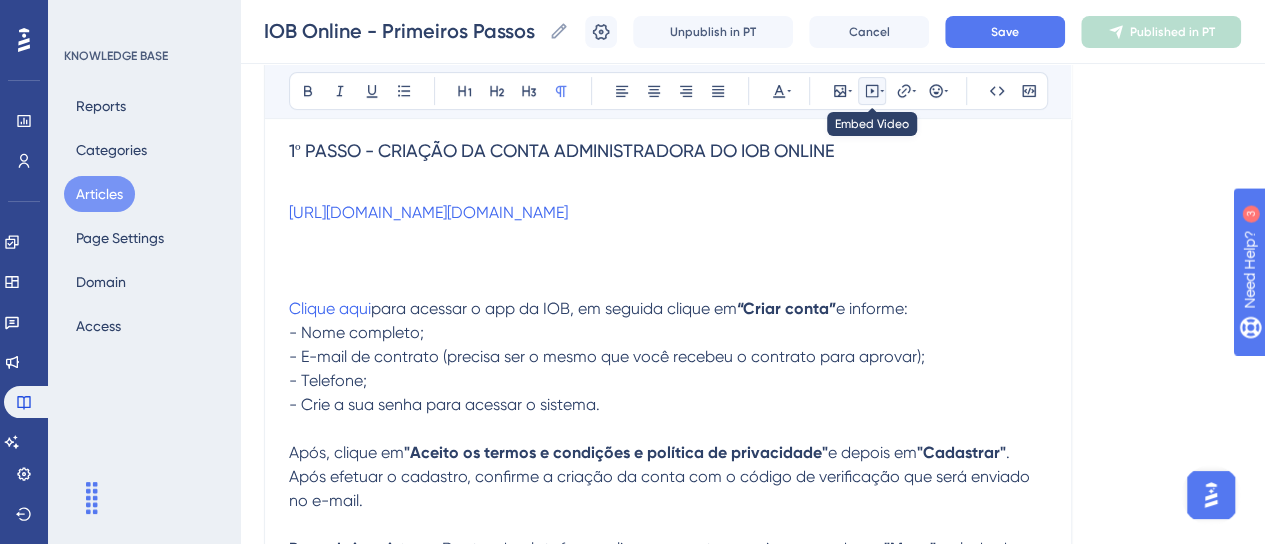 click at bounding box center (872, 91) 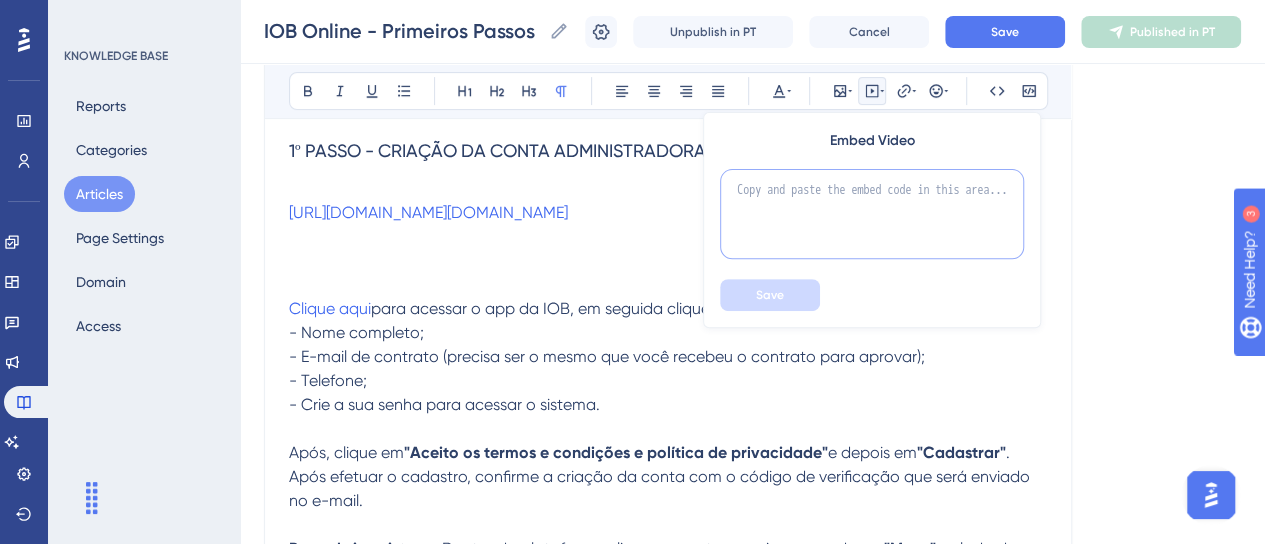 click at bounding box center (872, 214) 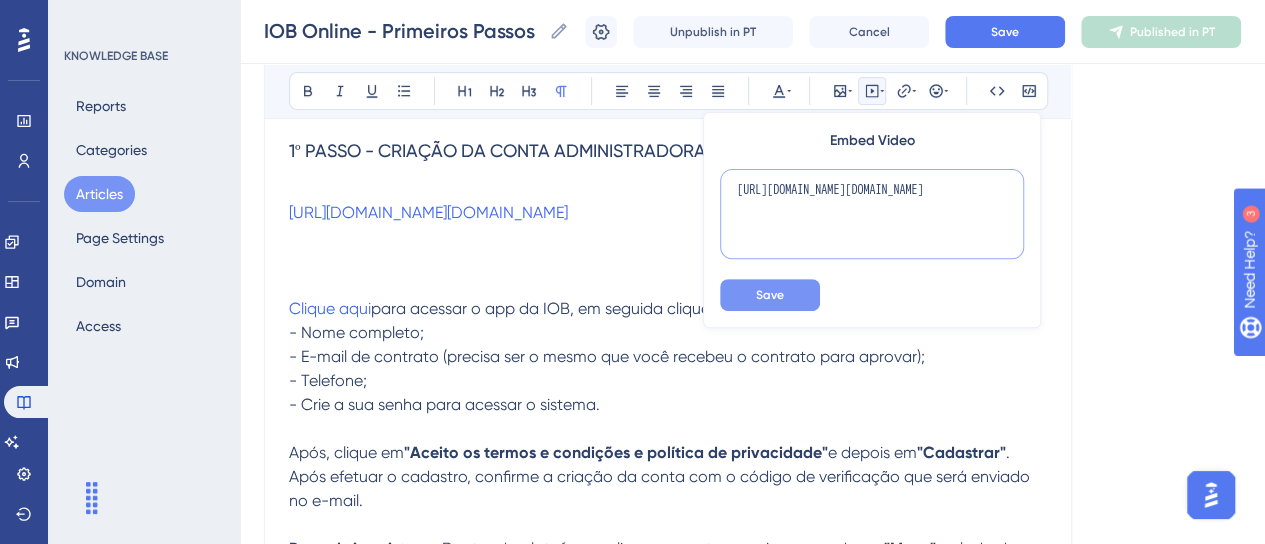 type on "[URL][DOMAIN_NAME][DOMAIN_NAME]" 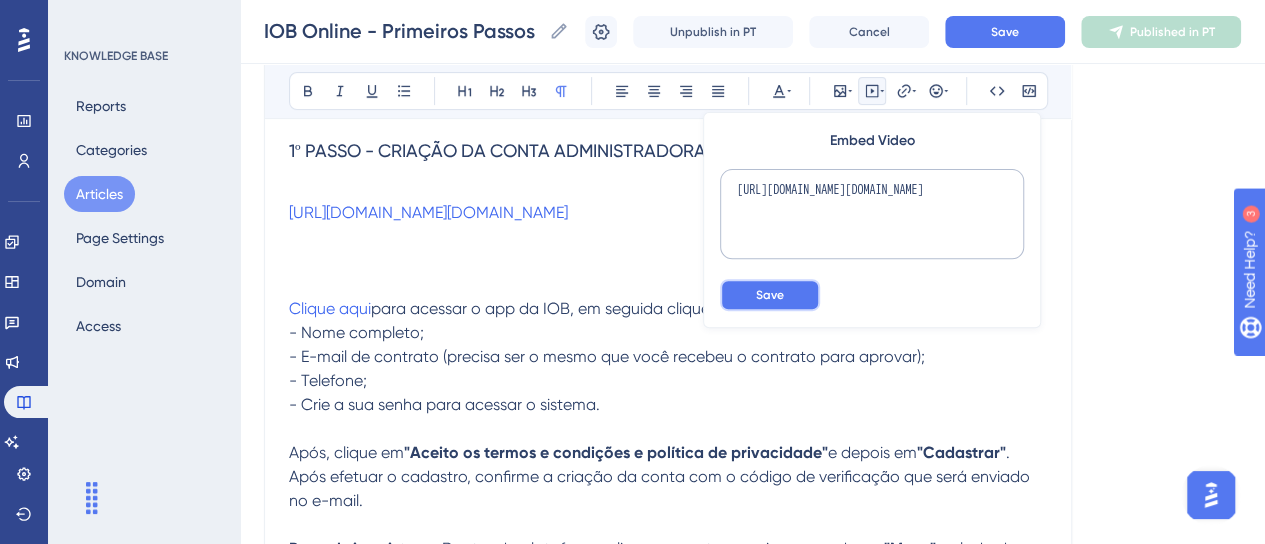 click on "Save" at bounding box center (770, 295) 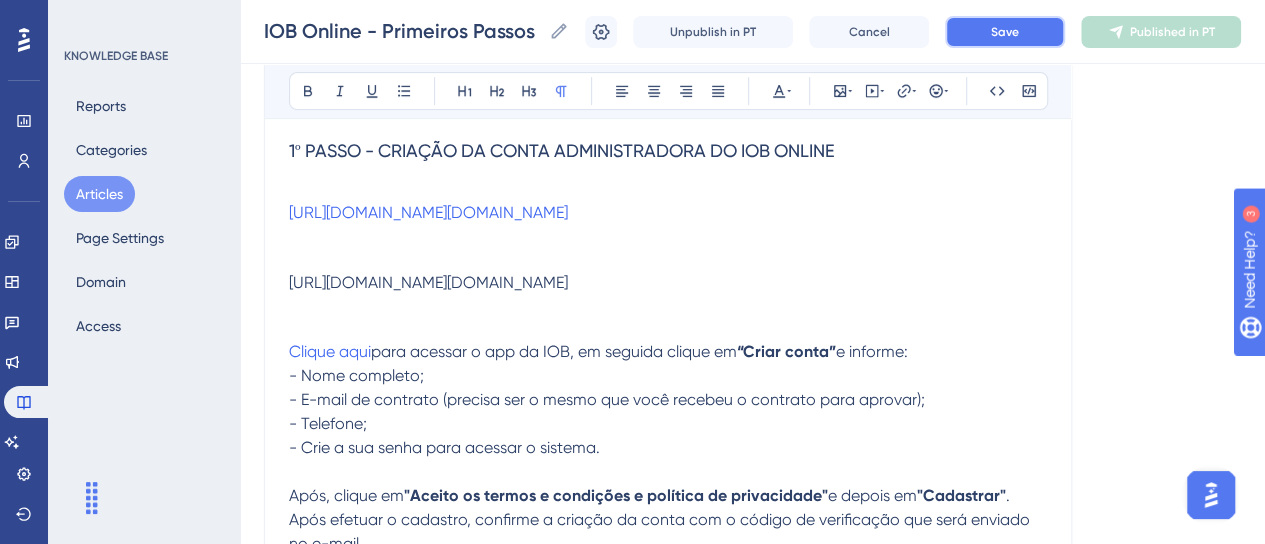 click on "Save" at bounding box center [1005, 32] 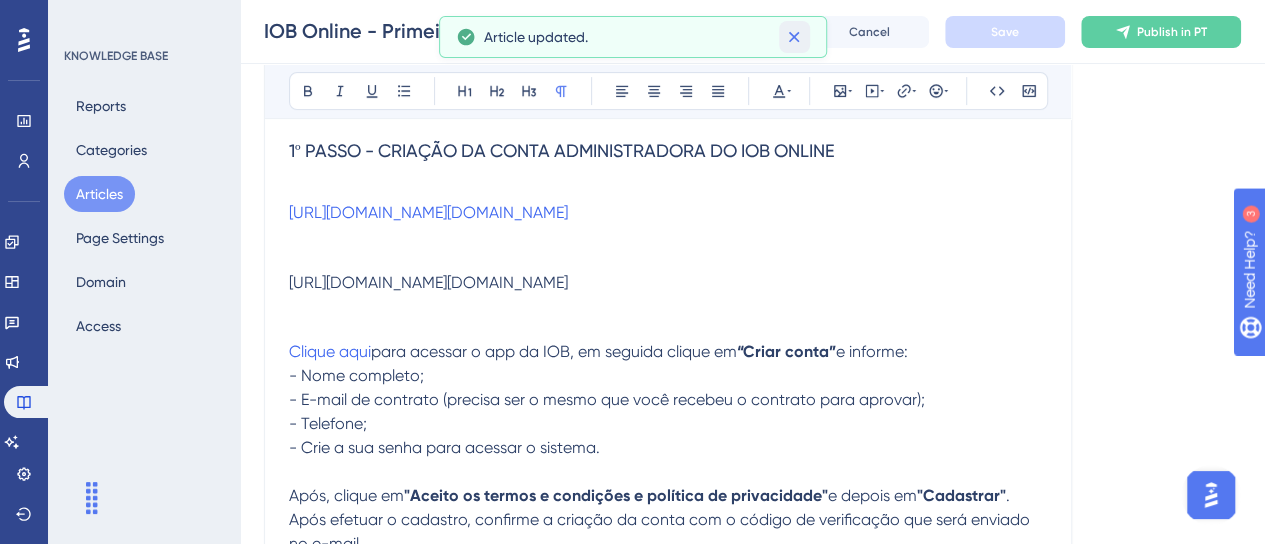click 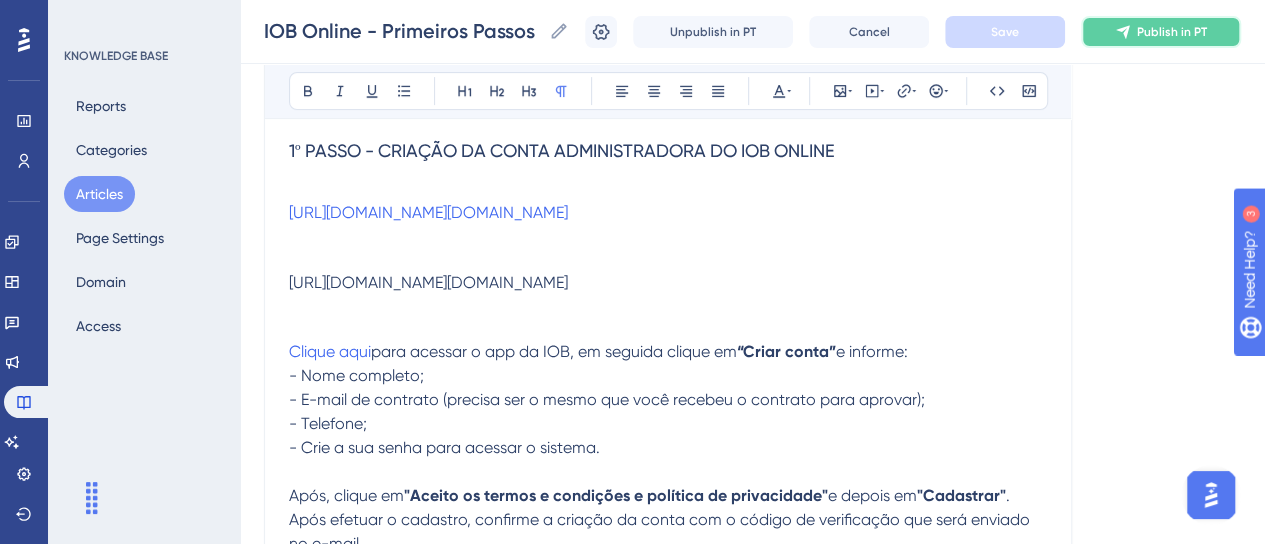 click on "Publish in PT" at bounding box center [1161, 32] 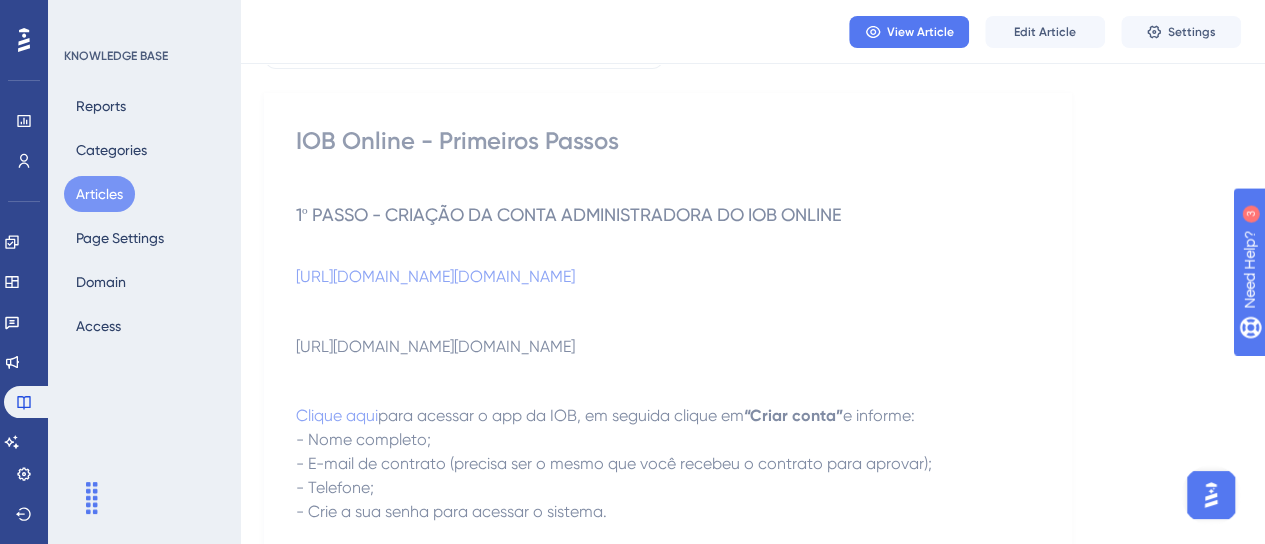 scroll, scrollTop: 100, scrollLeft: 0, axis: vertical 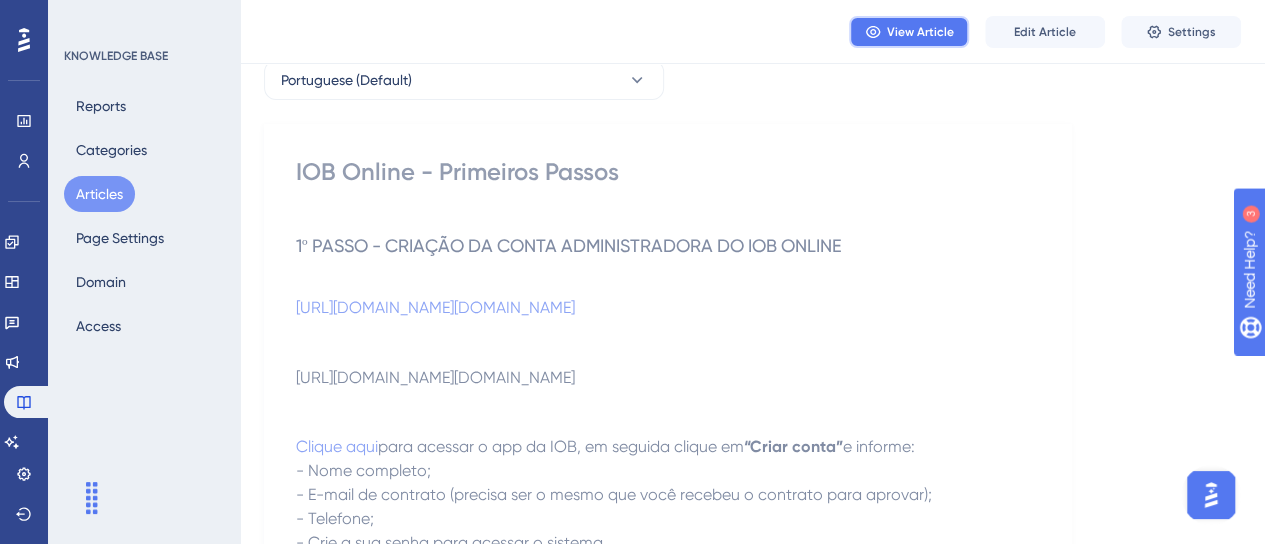 click on "View Article" at bounding box center (920, 32) 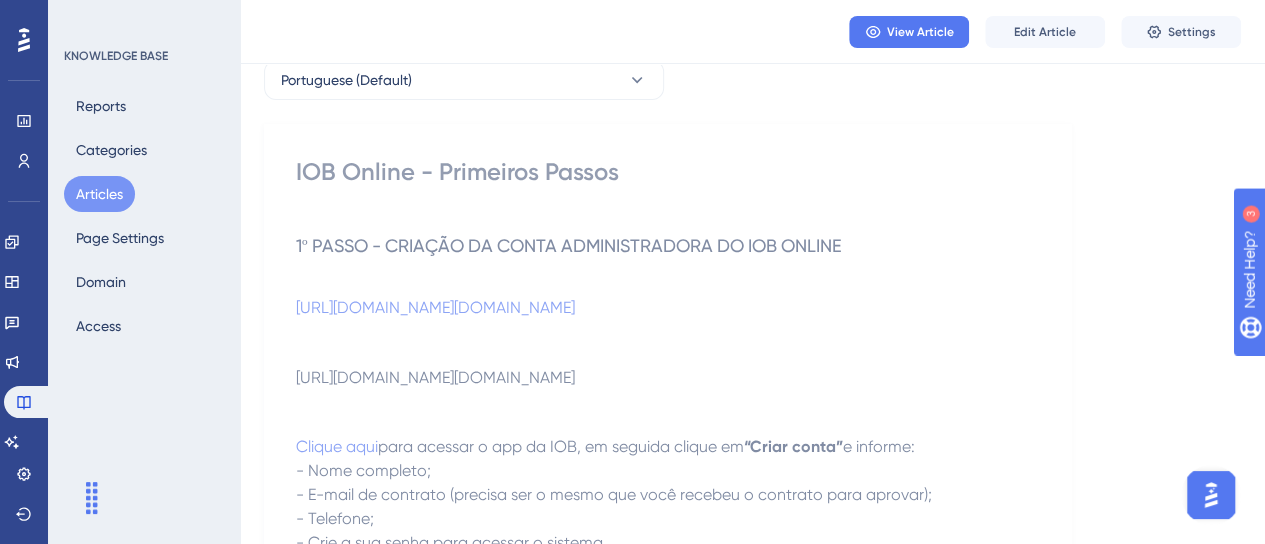 scroll, scrollTop: 0, scrollLeft: 0, axis: both 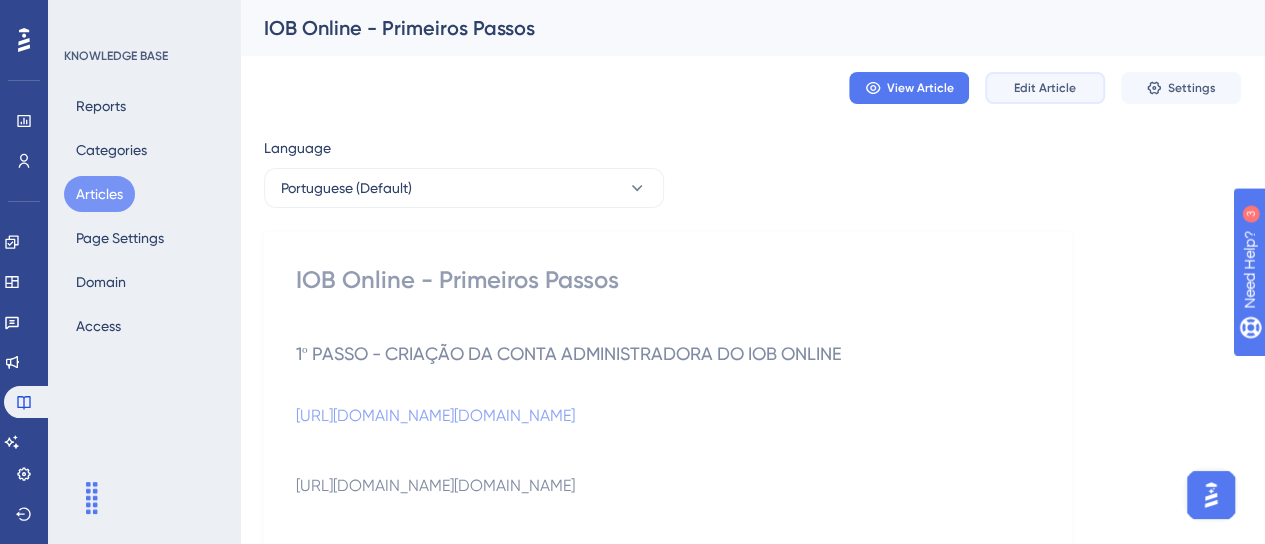 click on "Edit Article" at bounding box center [1045, 88] 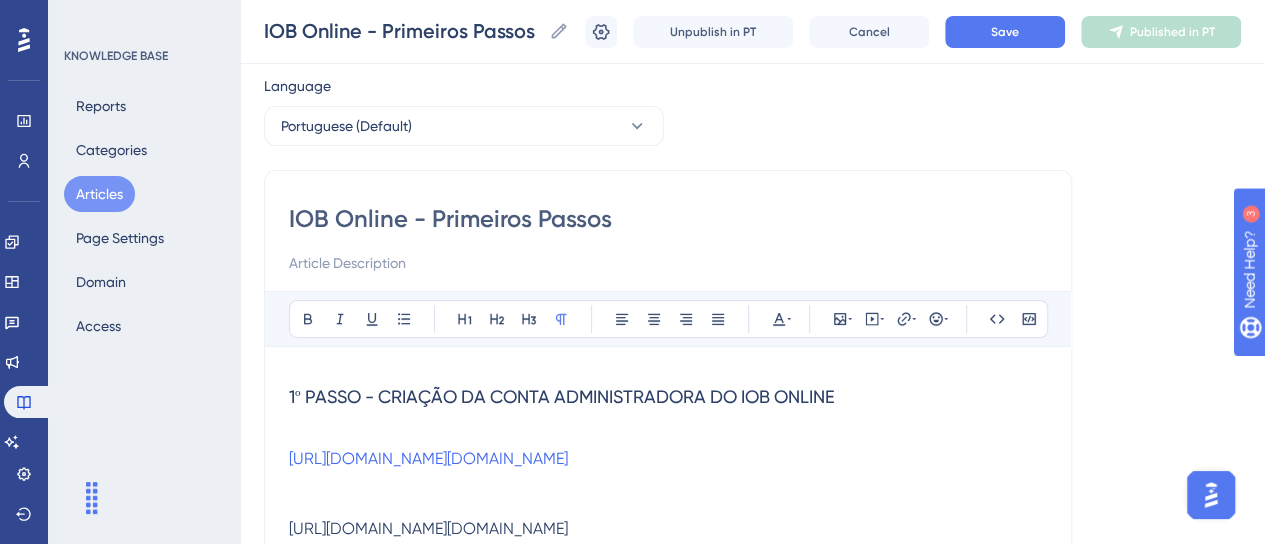 scroll, scrollTop: 354, scrollLeft: 0, axis: vertical 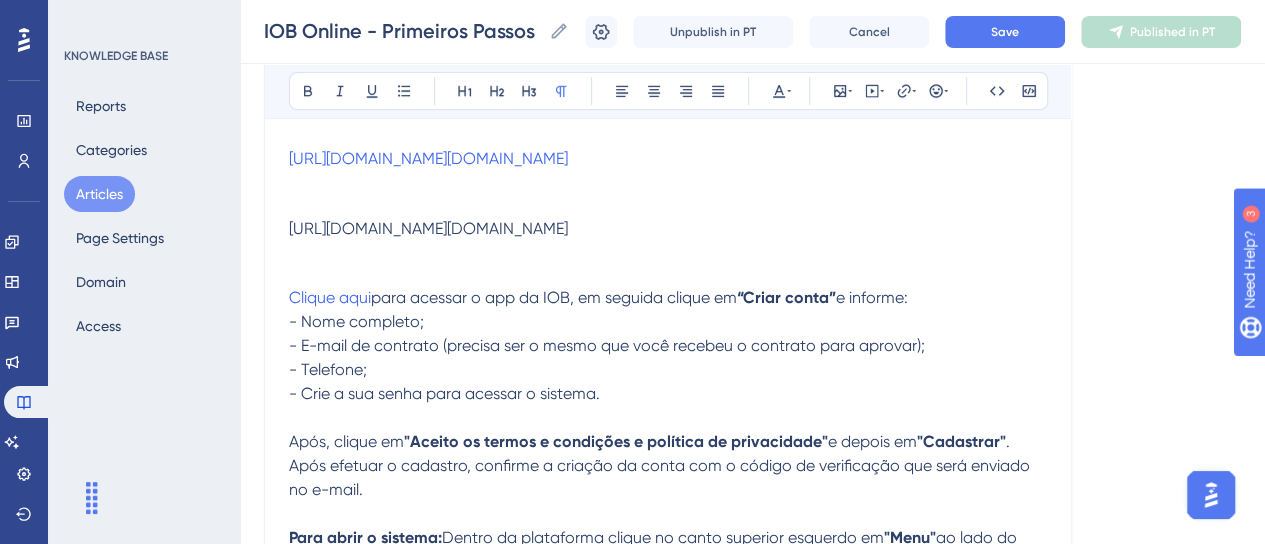 click on "[URL][DOMAIN_NAME][DOMAIN_NAME]" at bounding box center (668, 228) 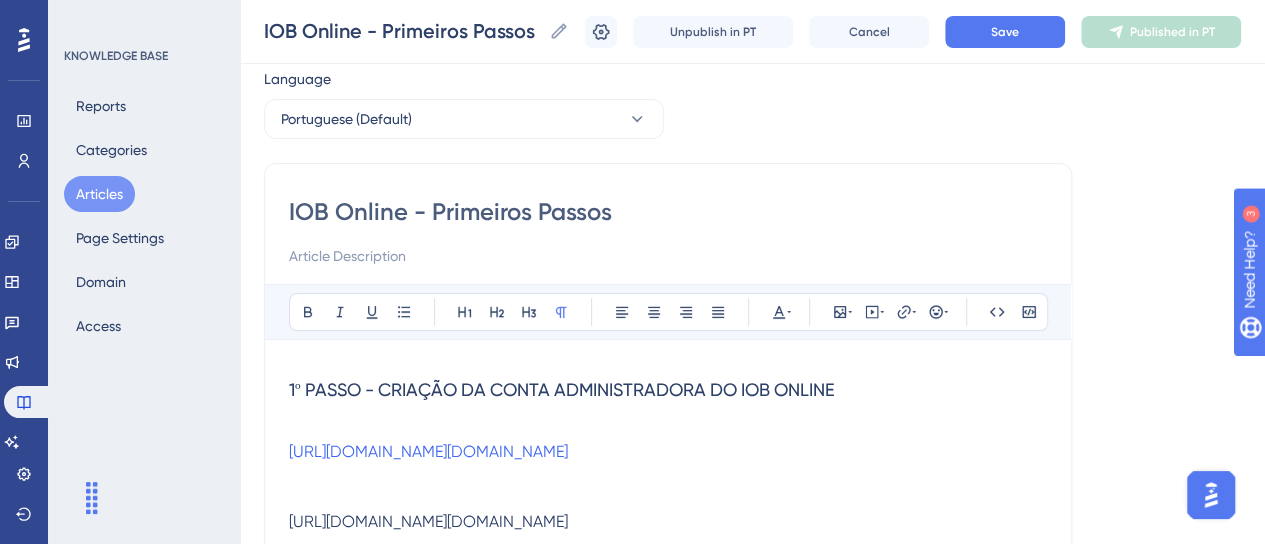scroll, scrollTop: 54, scrollLeft: 0, axis: vertical 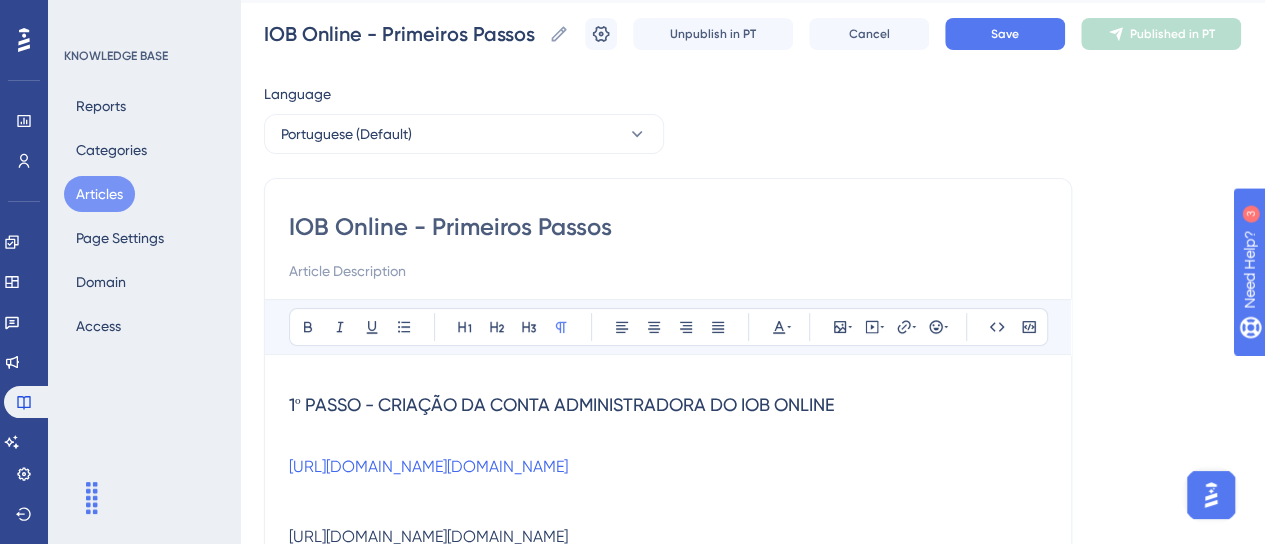 click at bounding box center (1211, 495) 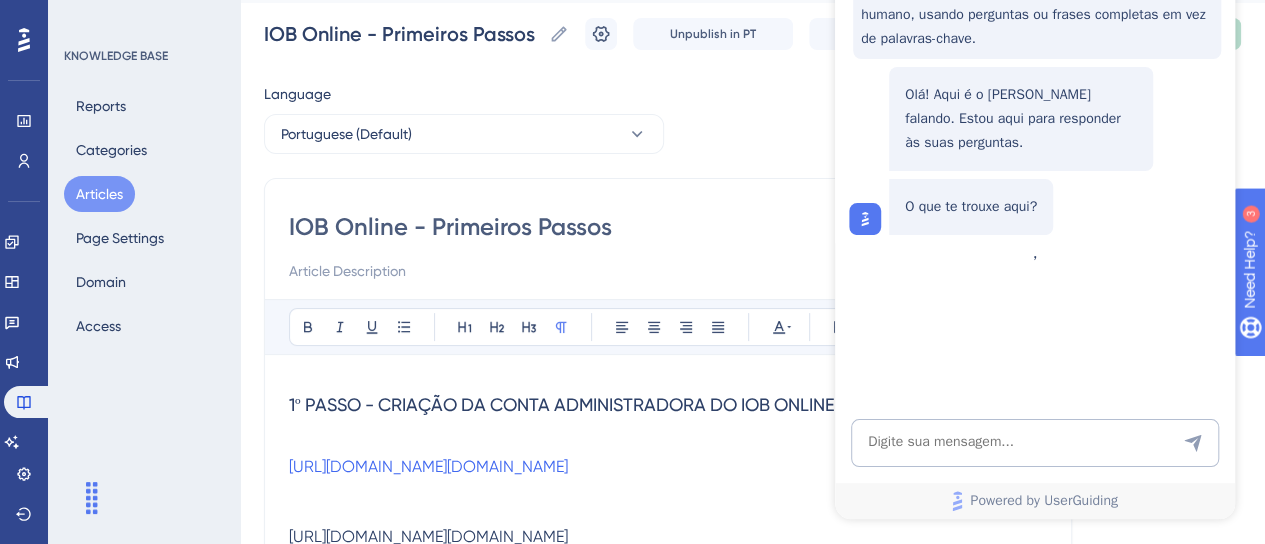 scroll, scrollTop: 0, scrollLeft: 0, axis: both 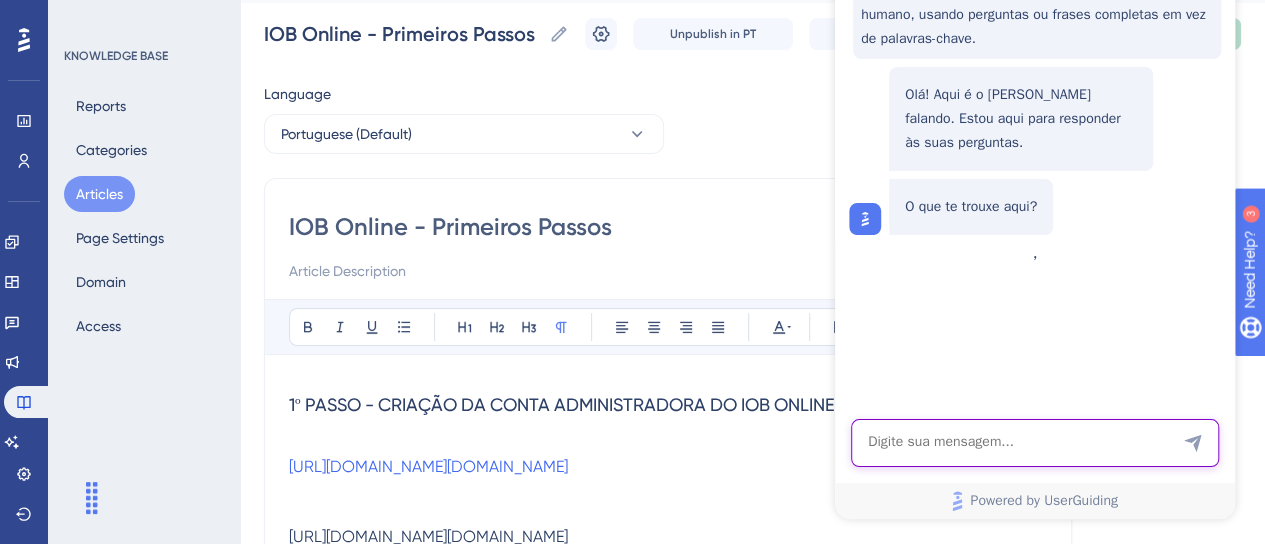 drag, startPoint x: 945, startPoint y: 445, endPoint x: 904, endPoint y: 444, distance: 41.01219 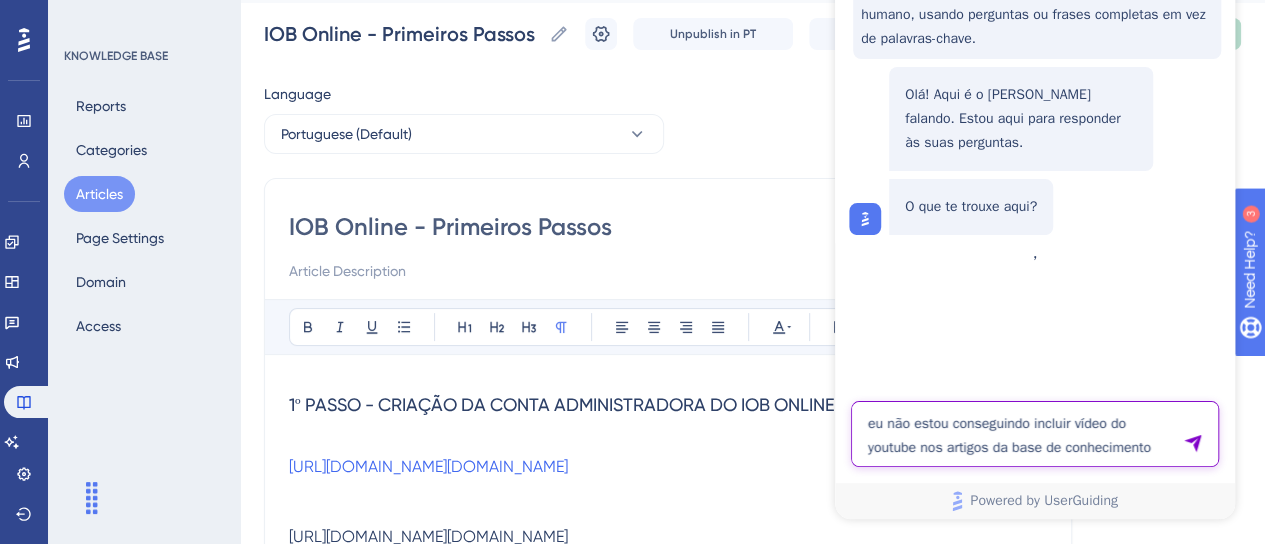 type on "eu não estou conseguindo incluir vídeo do youtube nos artigos da base de conhecimento" 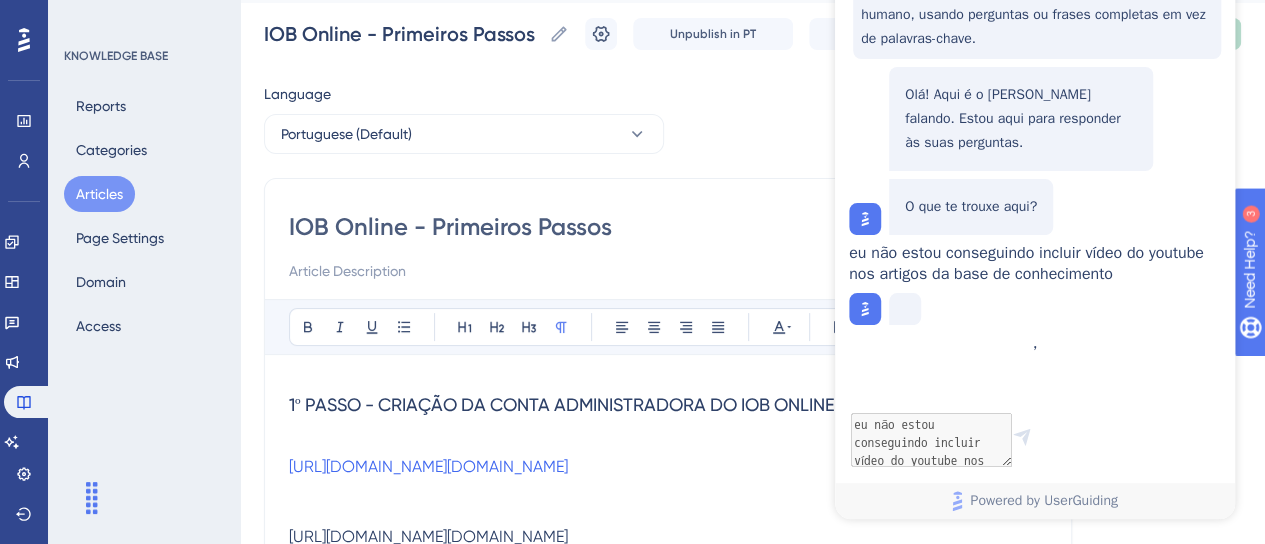scroll, scrollTop: 20, scrollLeft: 0, axis: vertical 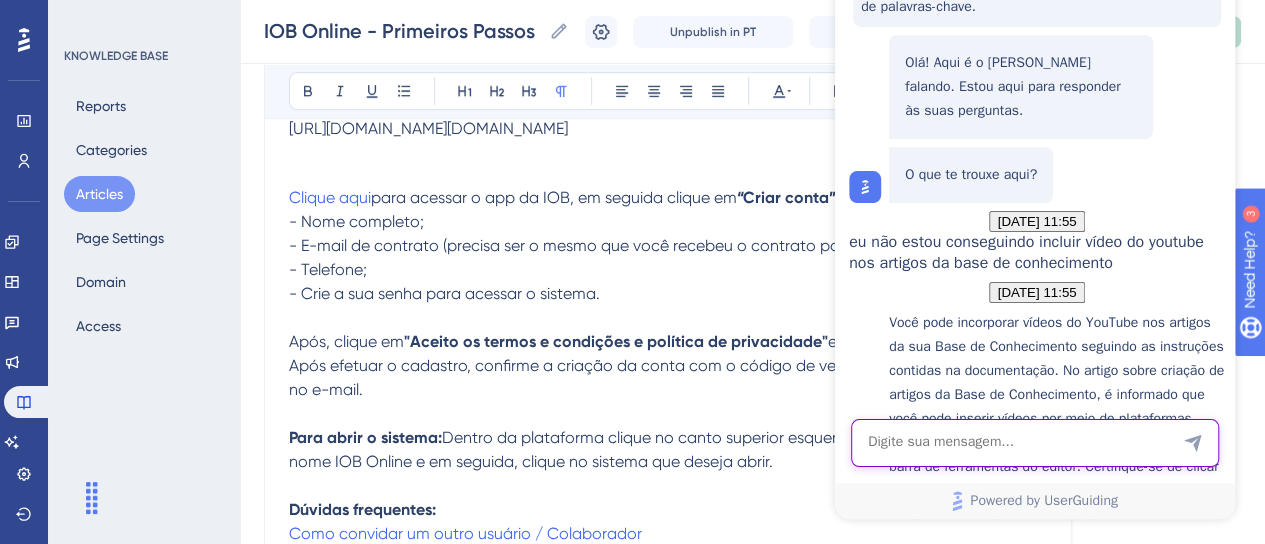 click at bounding box center [1035, 443] 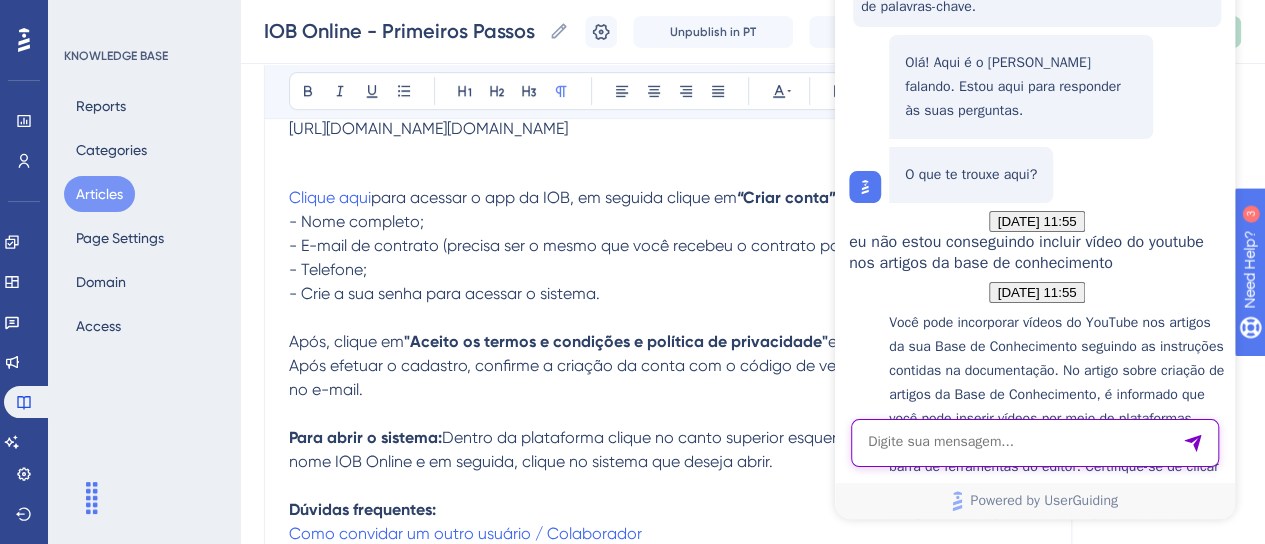 click at bounding box center [1035, 443] 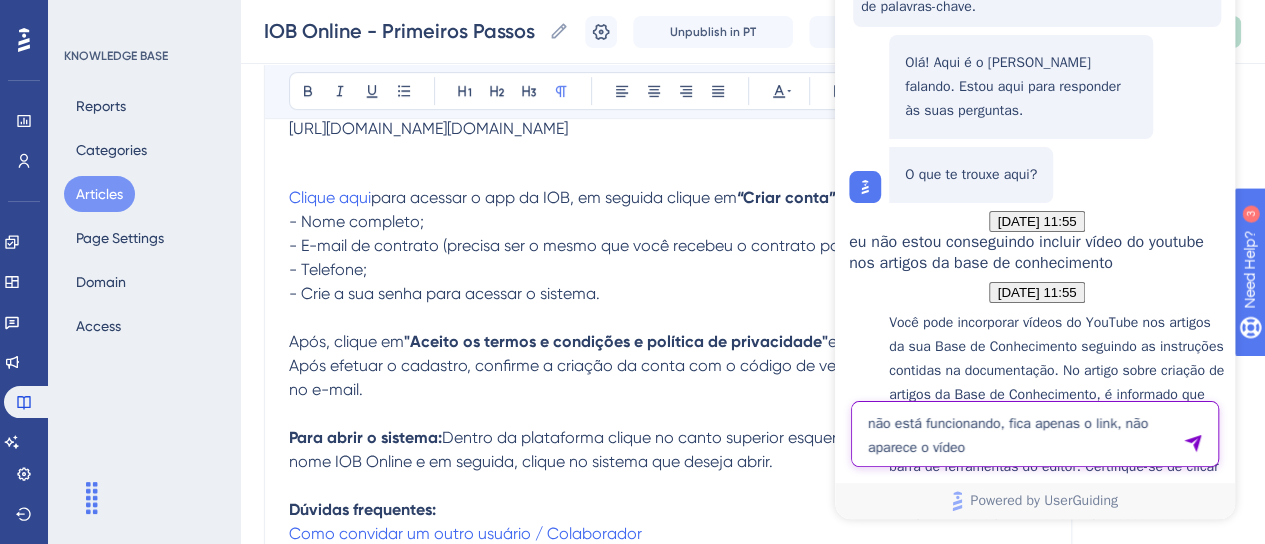 type on "não está funcionando, fica apenas o link, não aparece o vídeo" 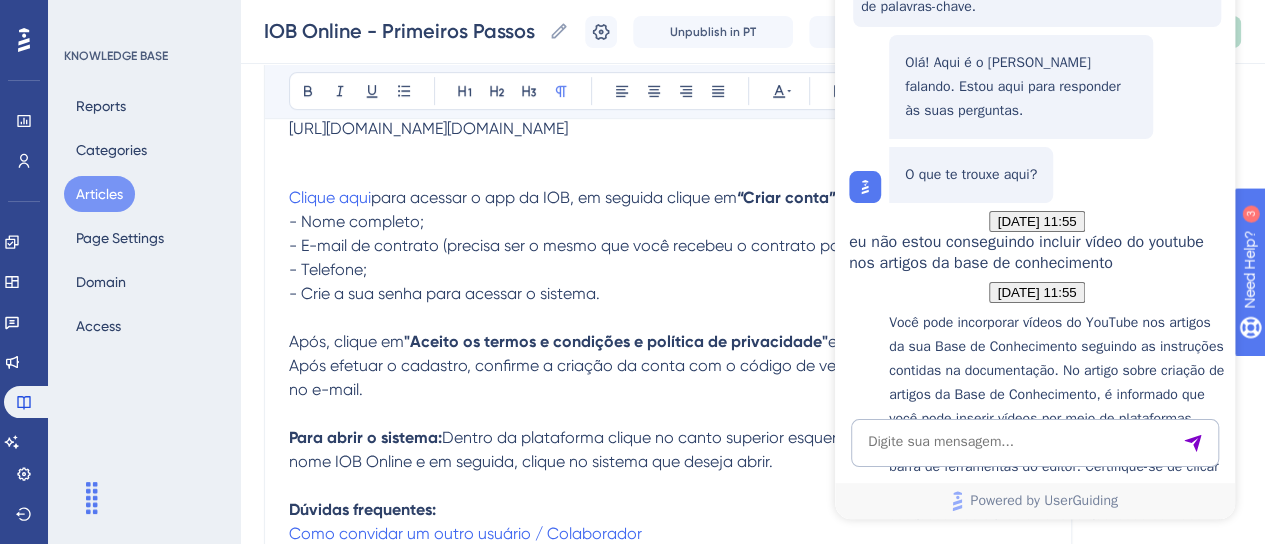 scroll, scrollTop: 1156, scrollLeft: 0, axis: vertical 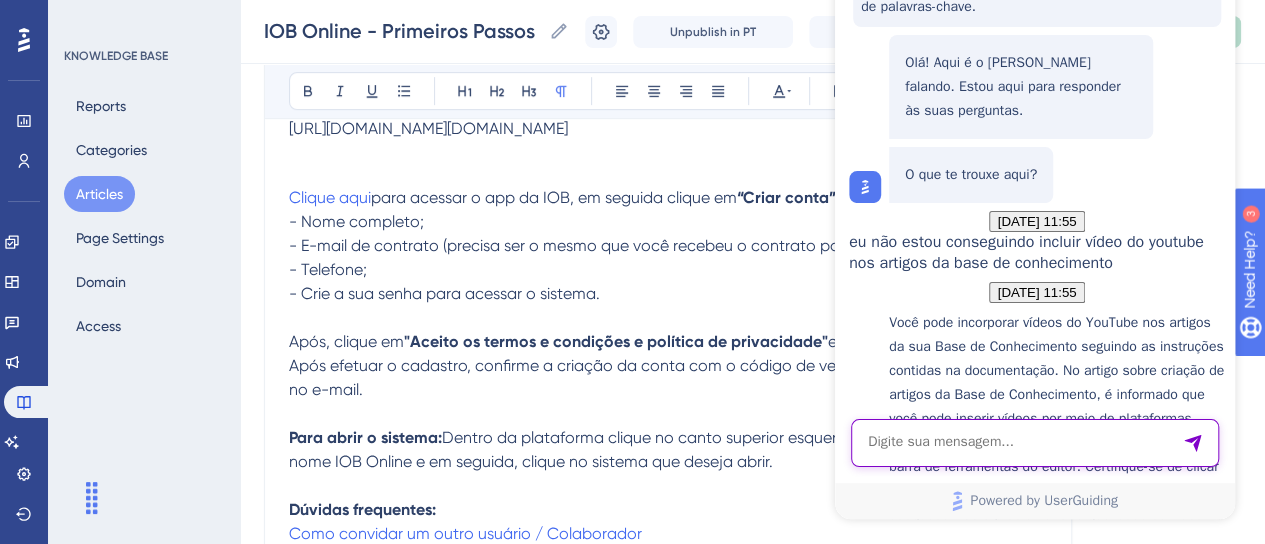 click at bounding box center (1035, 443) 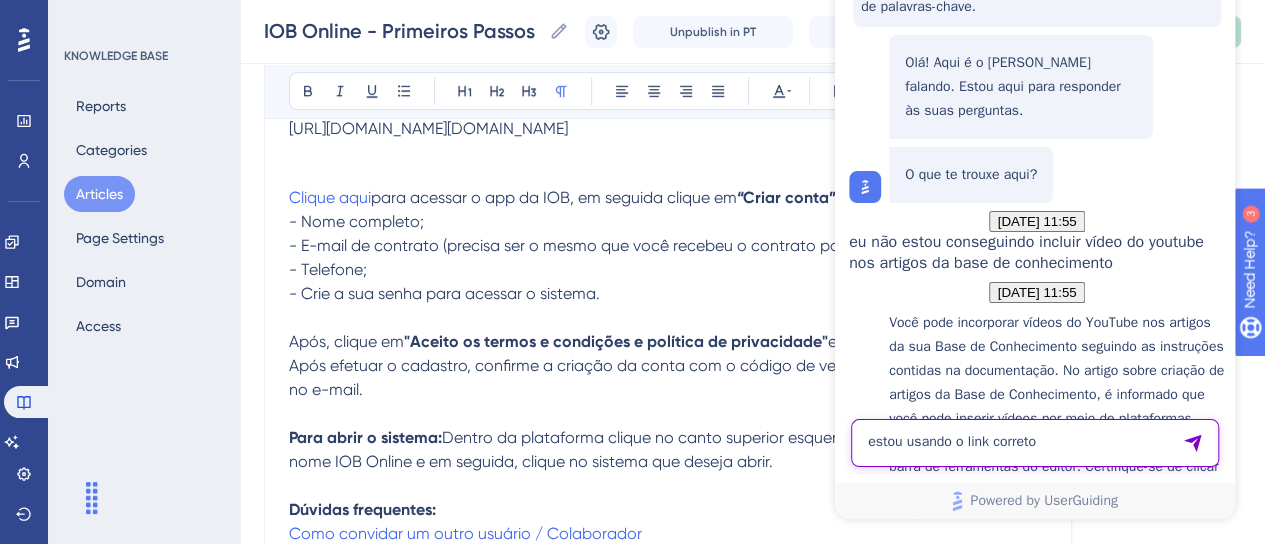 type on "estou usando o link correto" 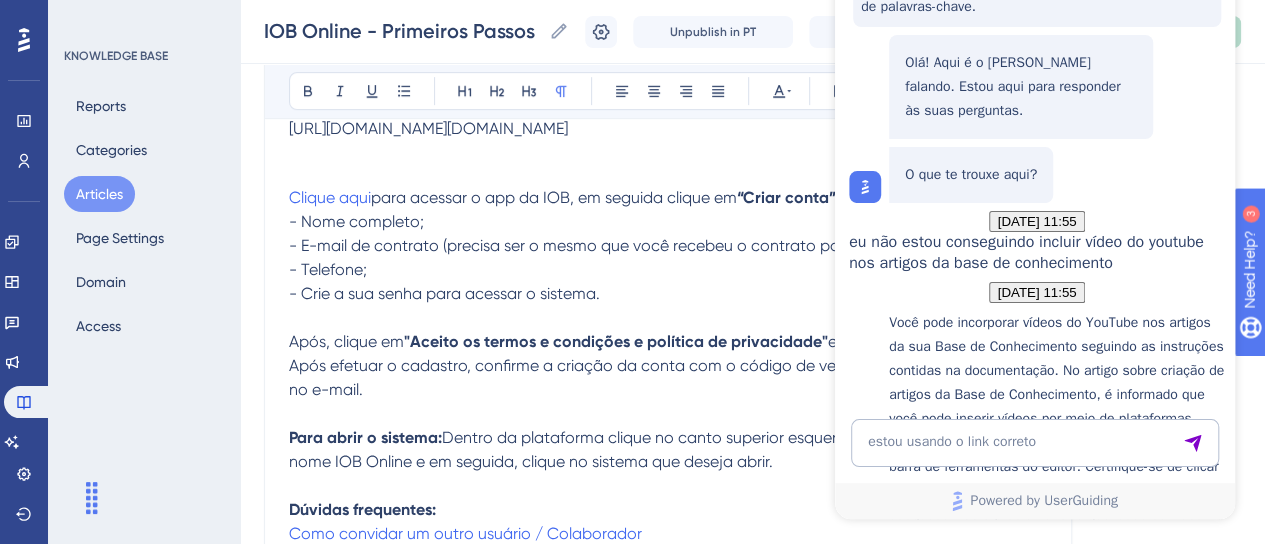 type 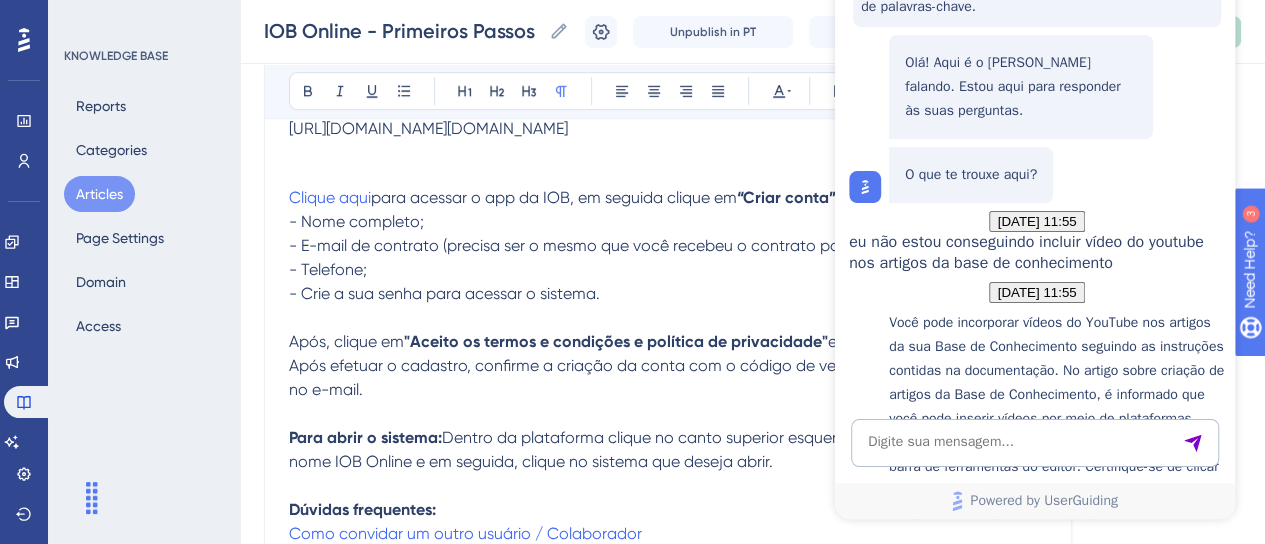 scroll, scrollTop: 1662, scrollLeft: 0, axis: vertical 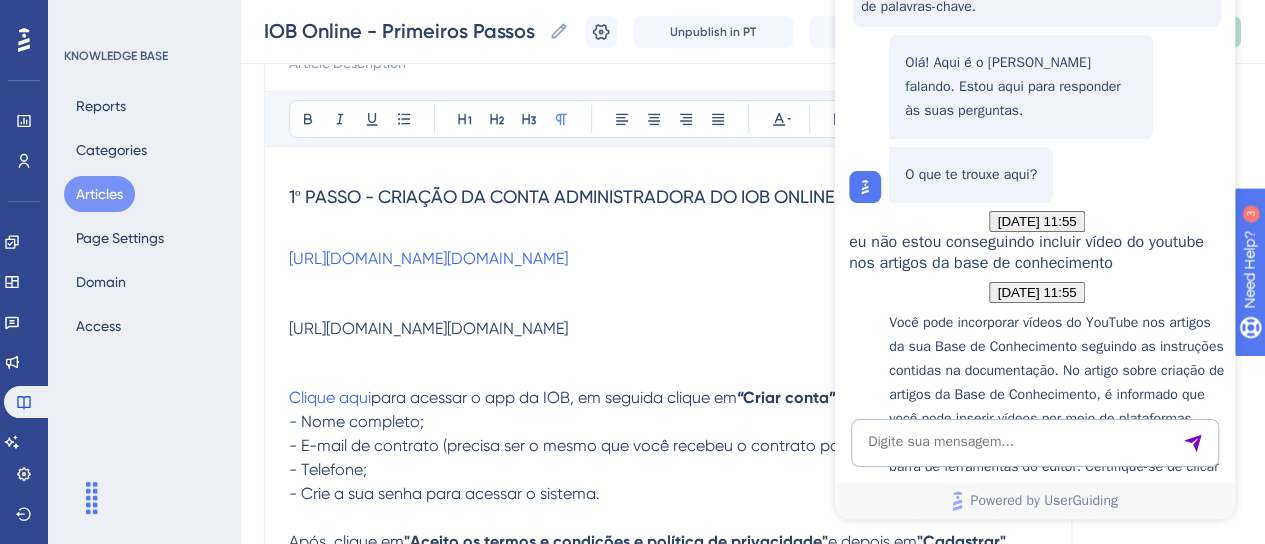 click at bounding box center [668, 307] 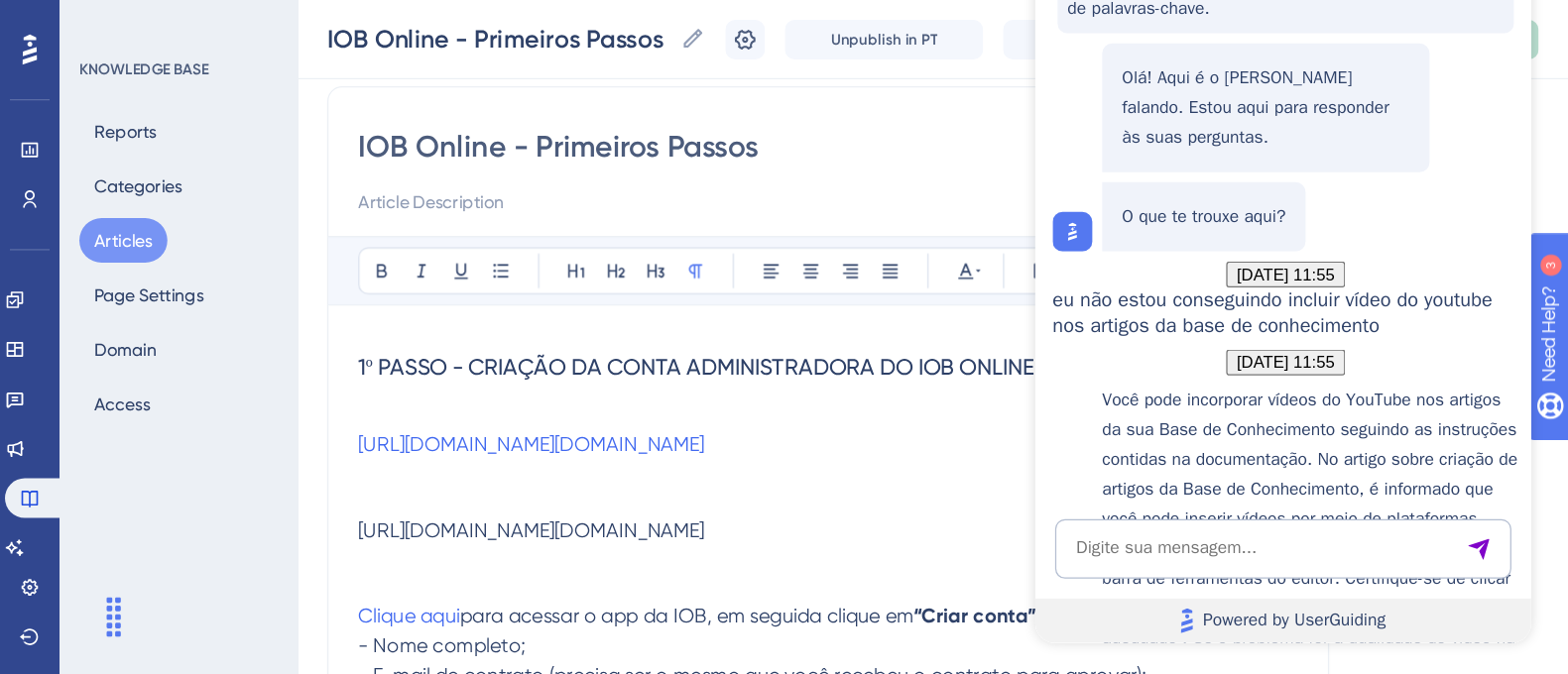 scroll, scrollTop: 153, scrollLeft: 0, axis: vertical 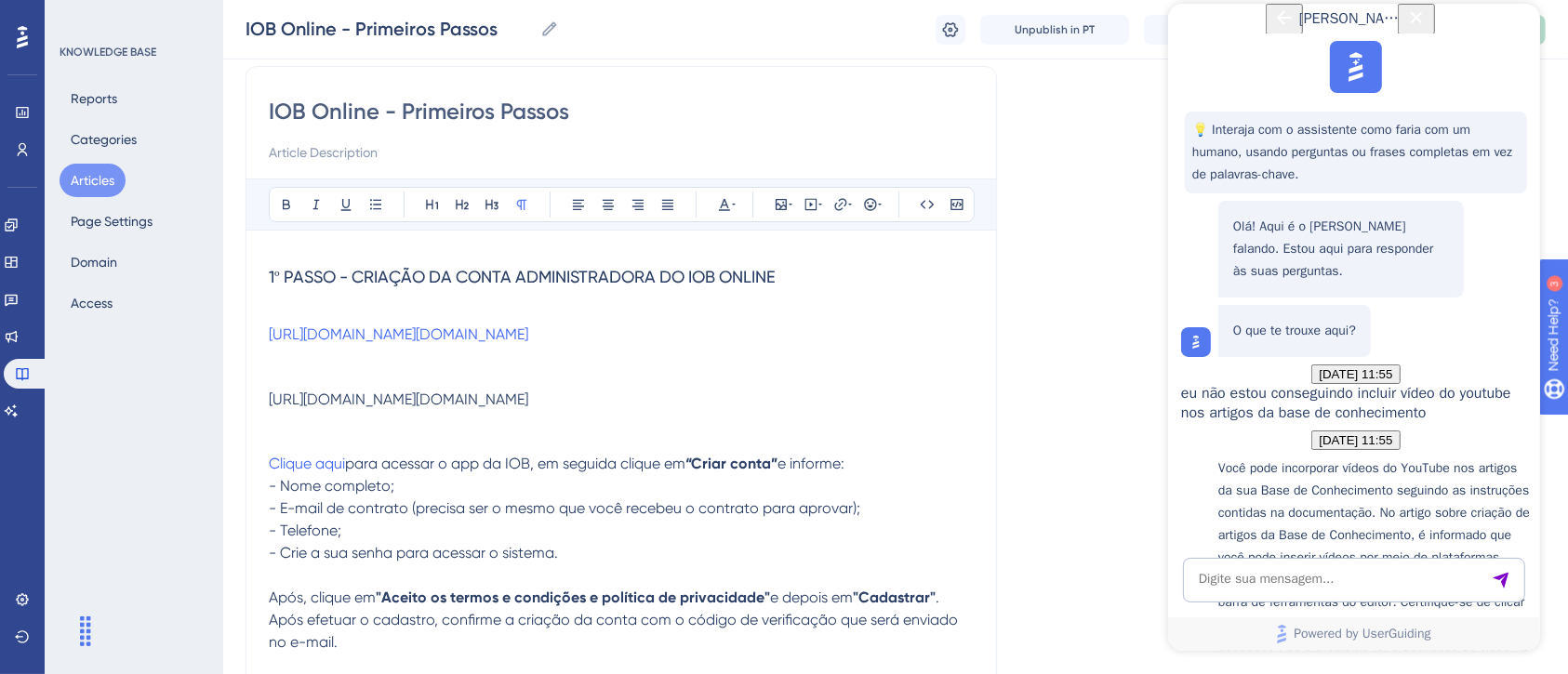 click 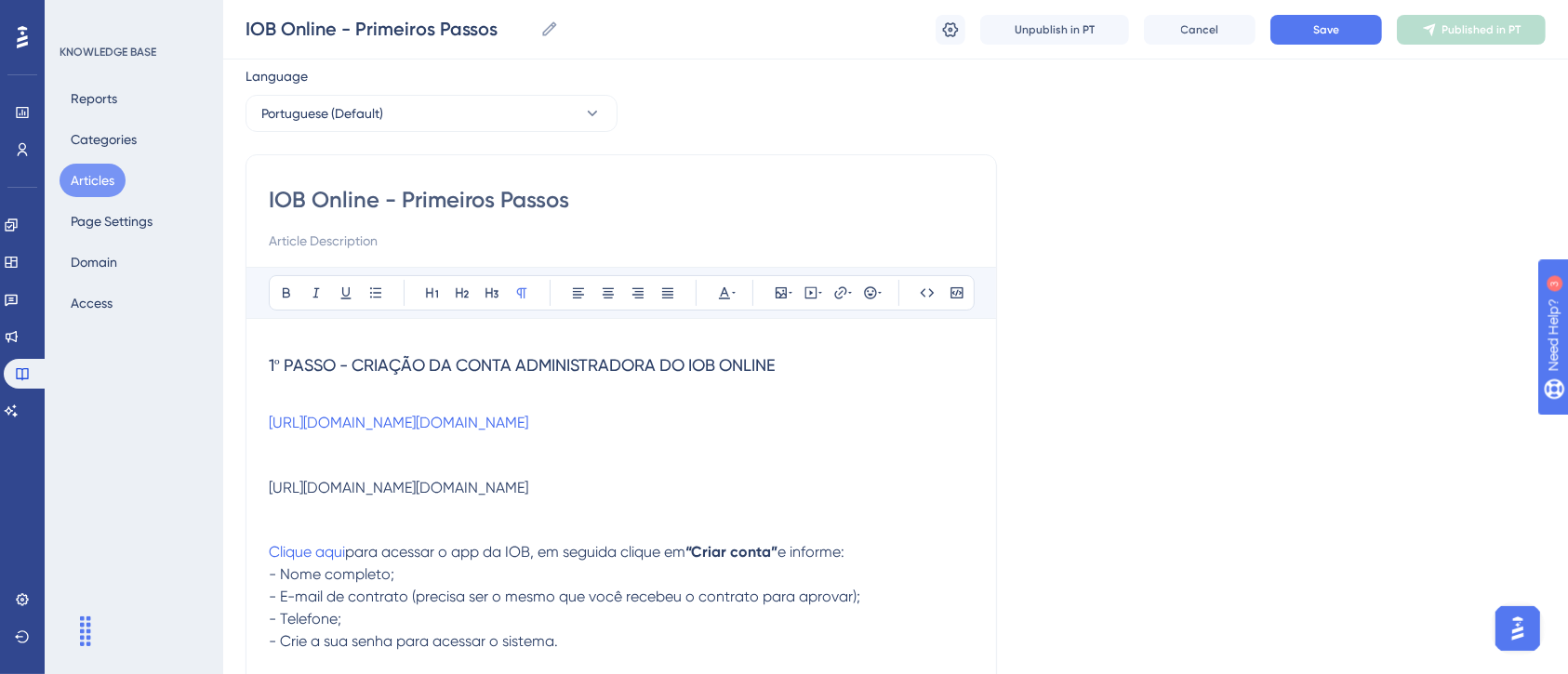 scroll, scrollTop: 19, scrollLeft: 0, axis: vertical 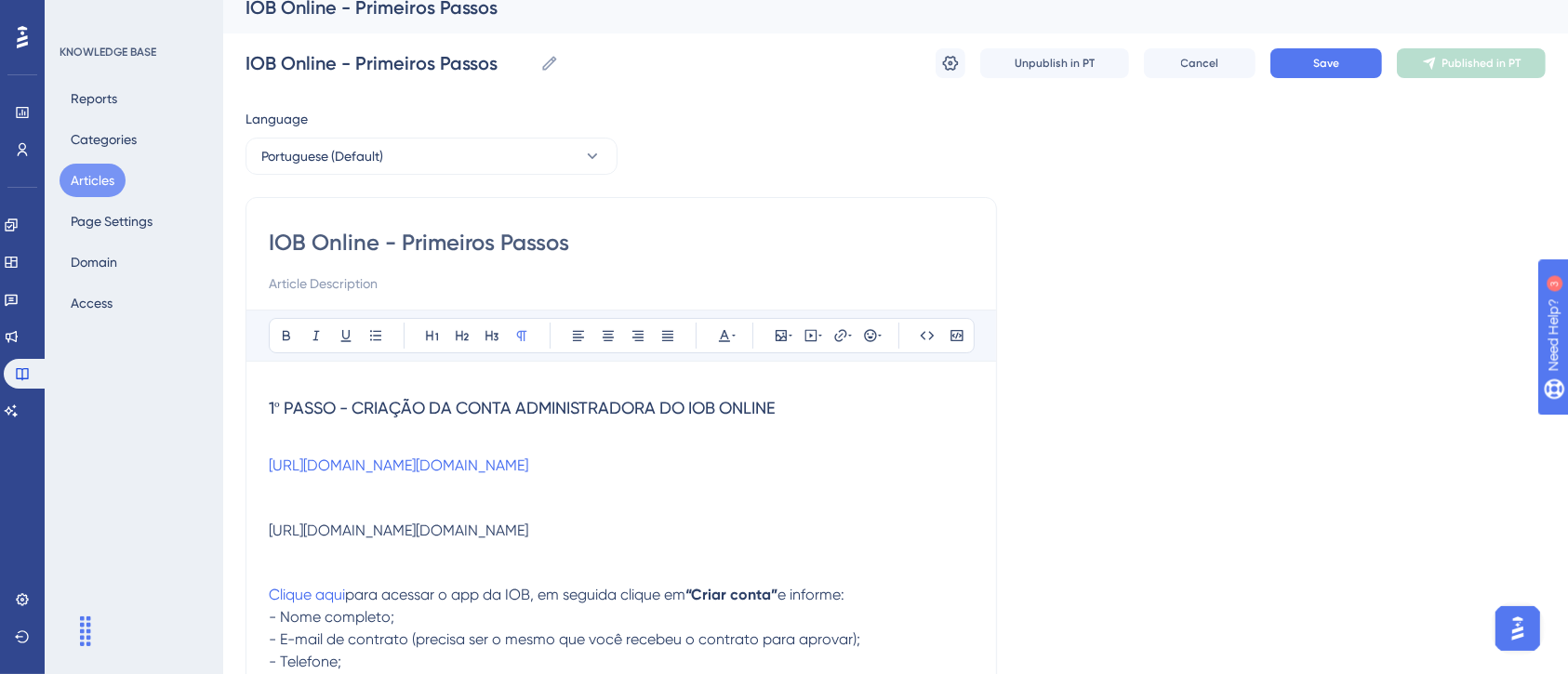 drag, startPoint x: 940, startPoint y: 553, endPoint x: 726, endPoint y: 568, distance: 214.52506 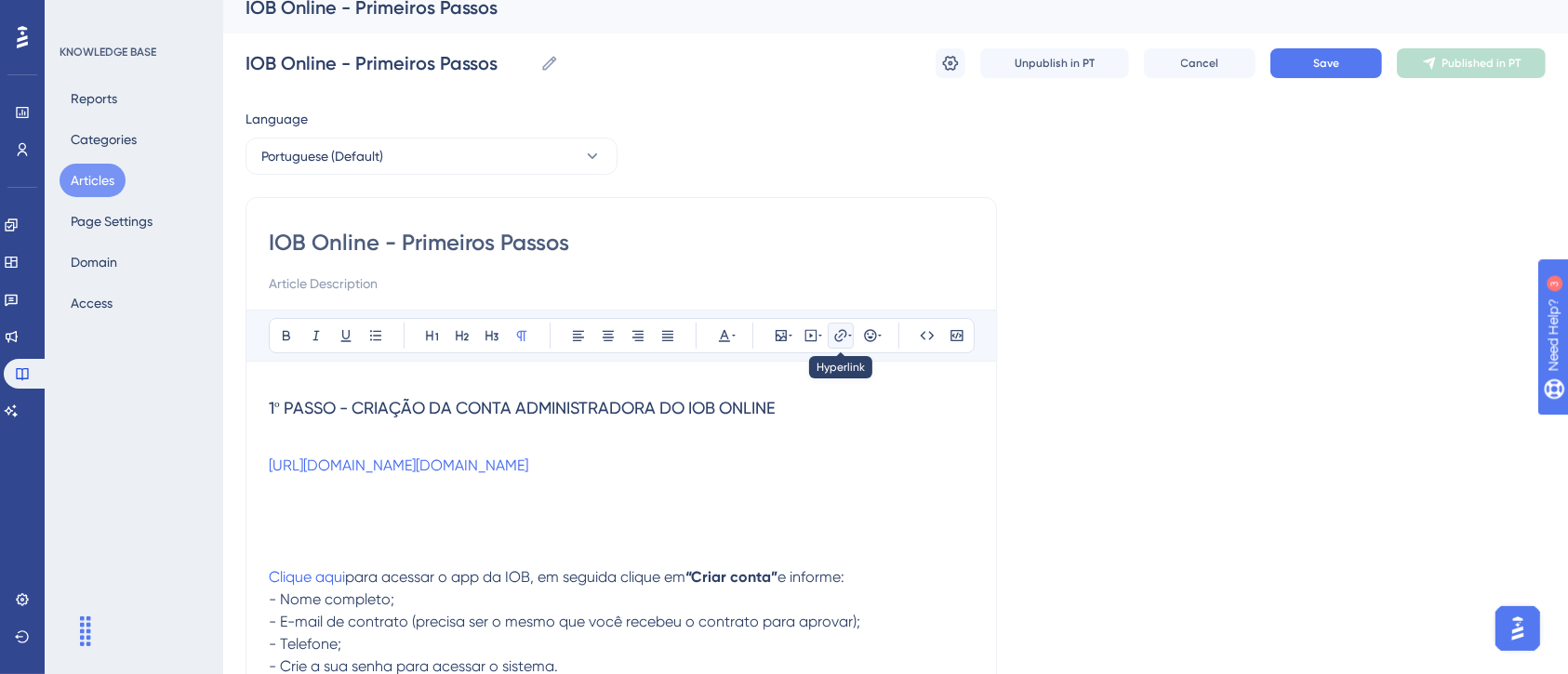 click 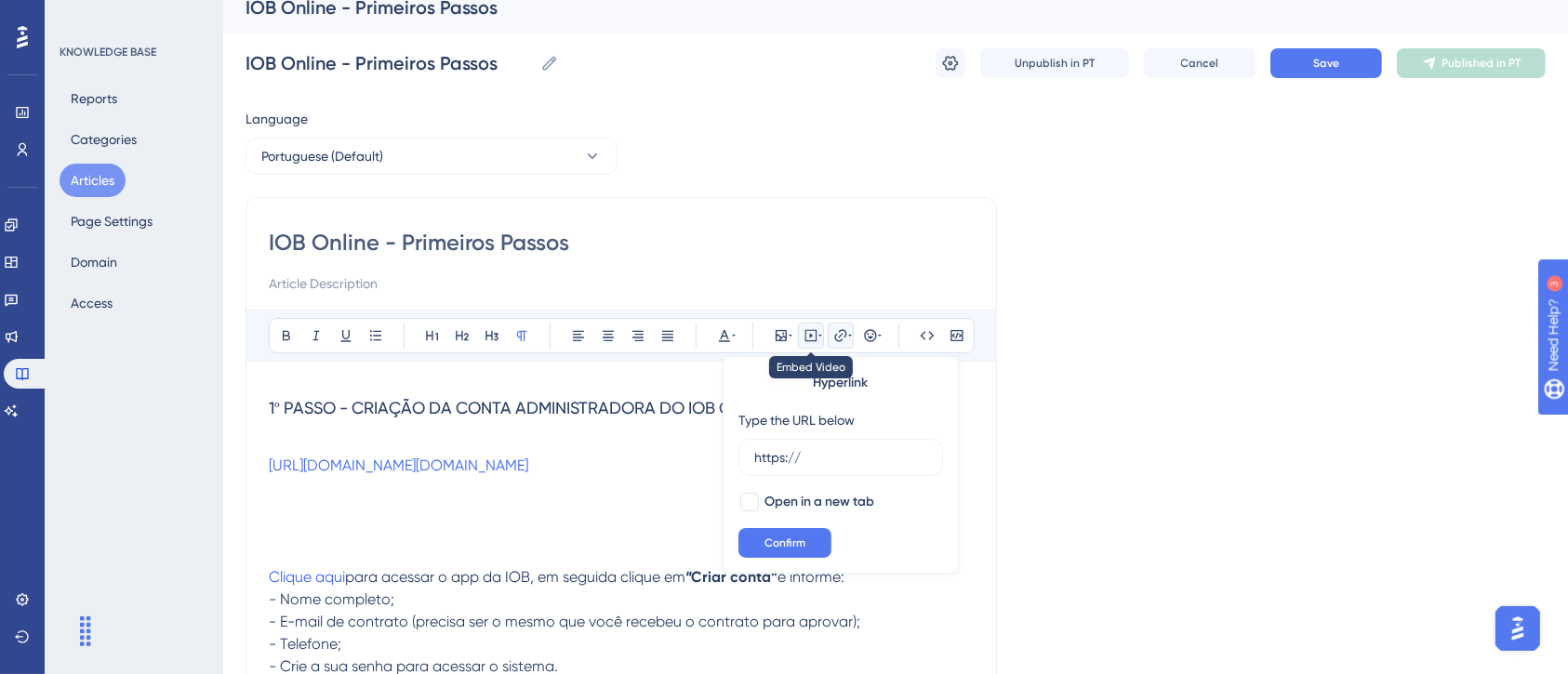 click 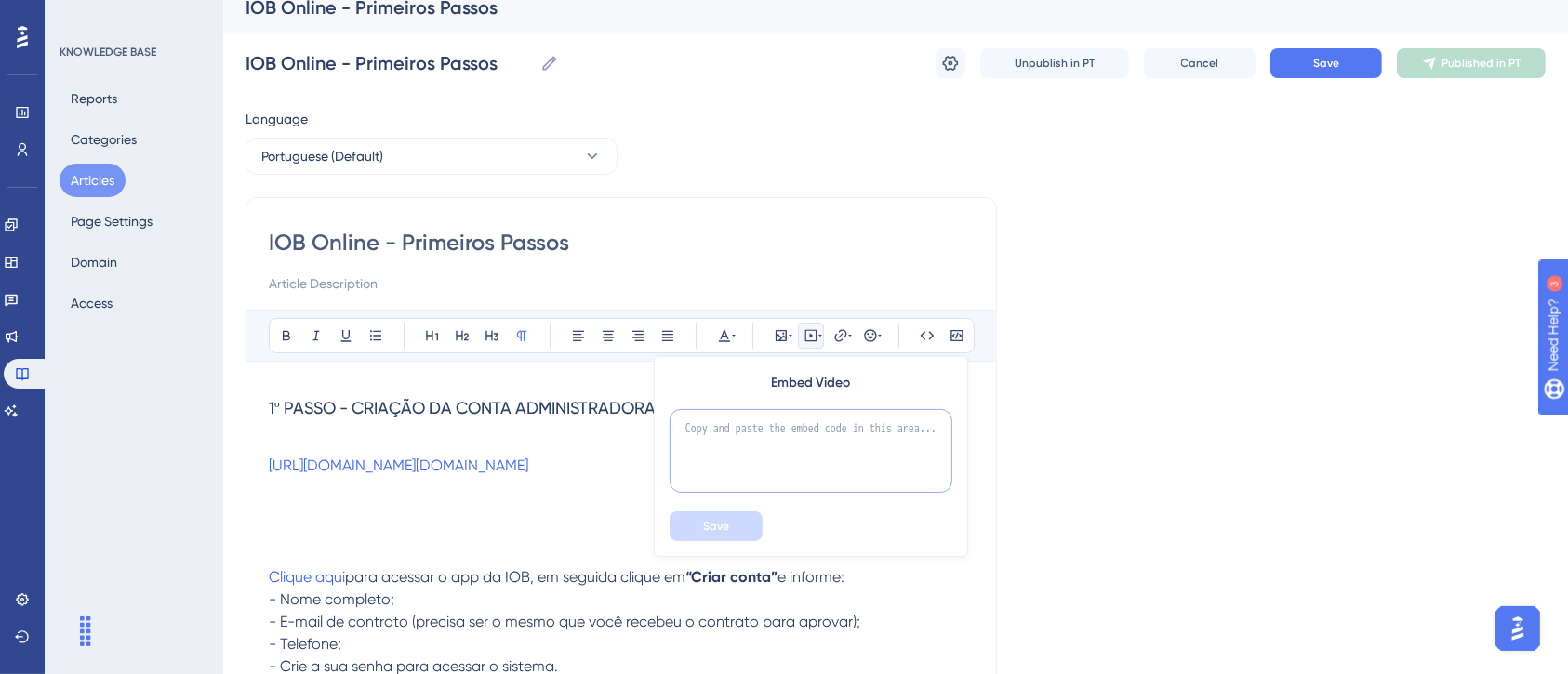 click at bounding box center [811, 451] 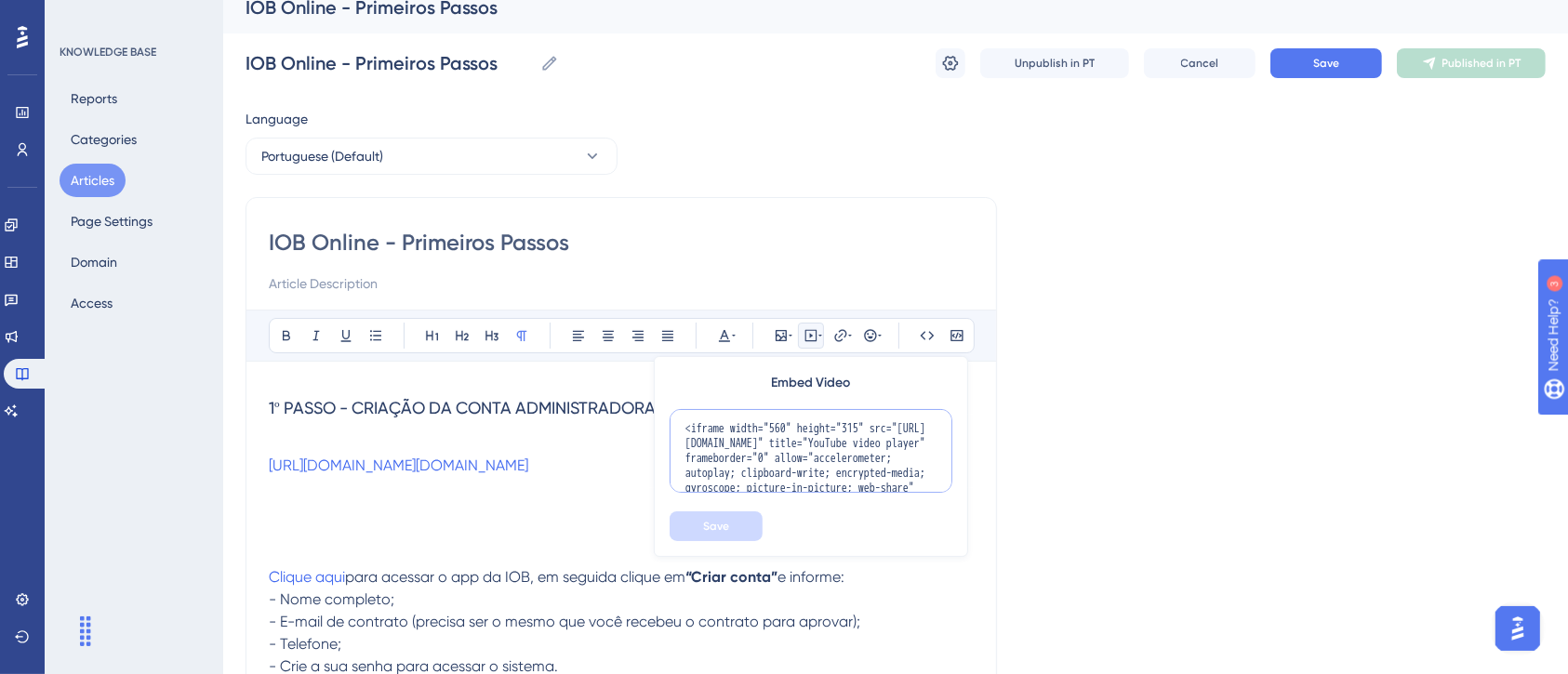 scroll, scrollTop: 76, scrollLeft: 0, axis: vertical 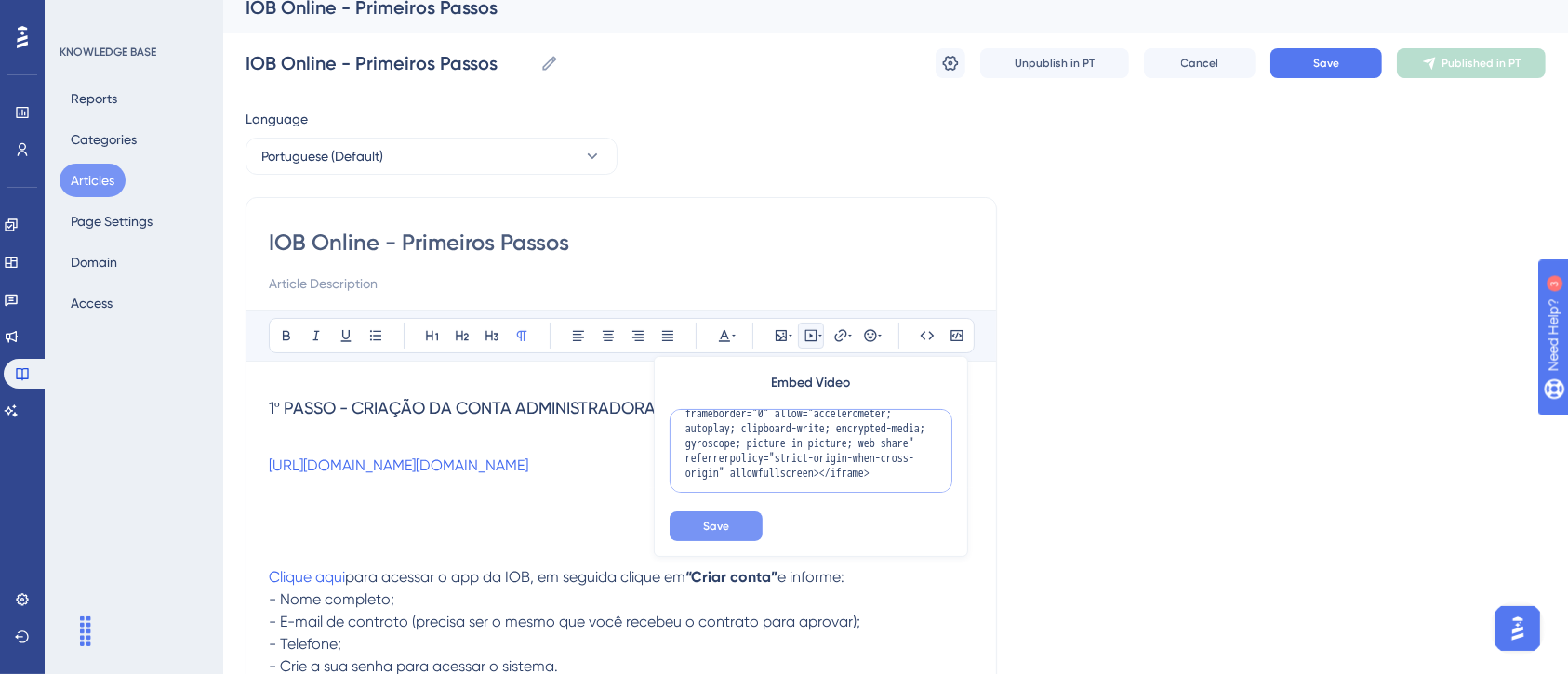 type on "<iframe width="560" height="315" src="[URL][DOMAIN_NAME]" title="YouTube video player" frameborder="0" allow="accelerometer; autoplay; clipboard-write; encrypted-media; gyroscope; picture-in-picture; web-share" referrerpolicy="strict-origin-when-cross-origin" allowfullscreen></iframe>" 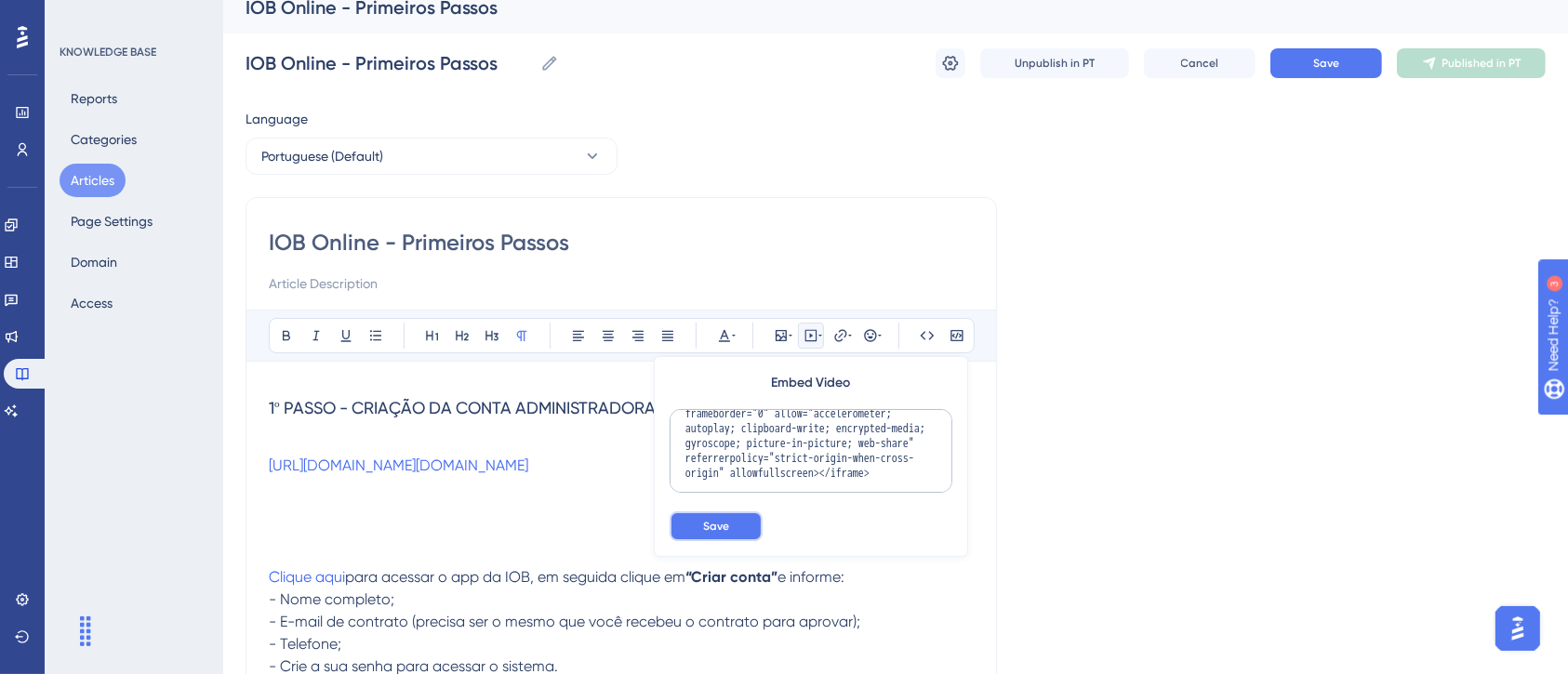 click on "Save" at bounding box center (716, 526) 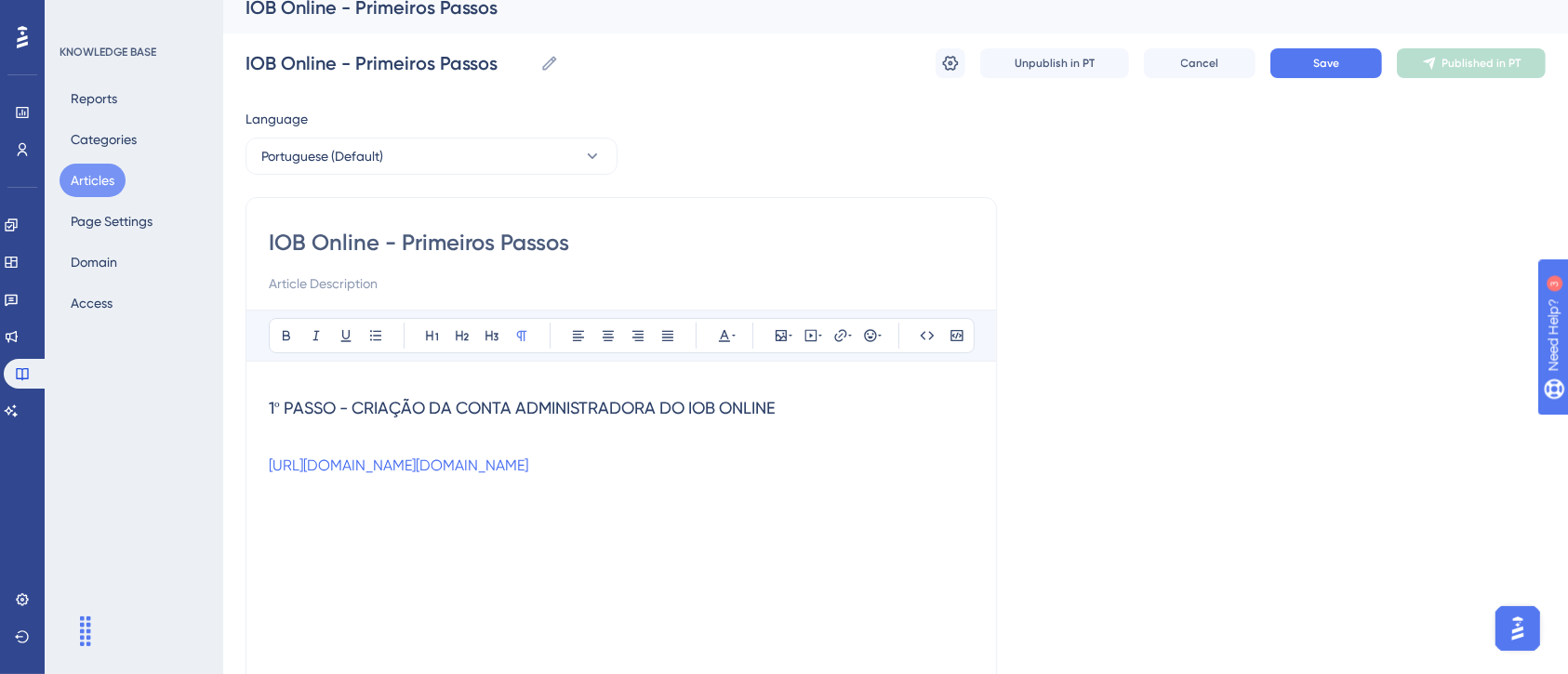 scroll, scrollTop: 184, scrollLeft: 0, axis: vertical 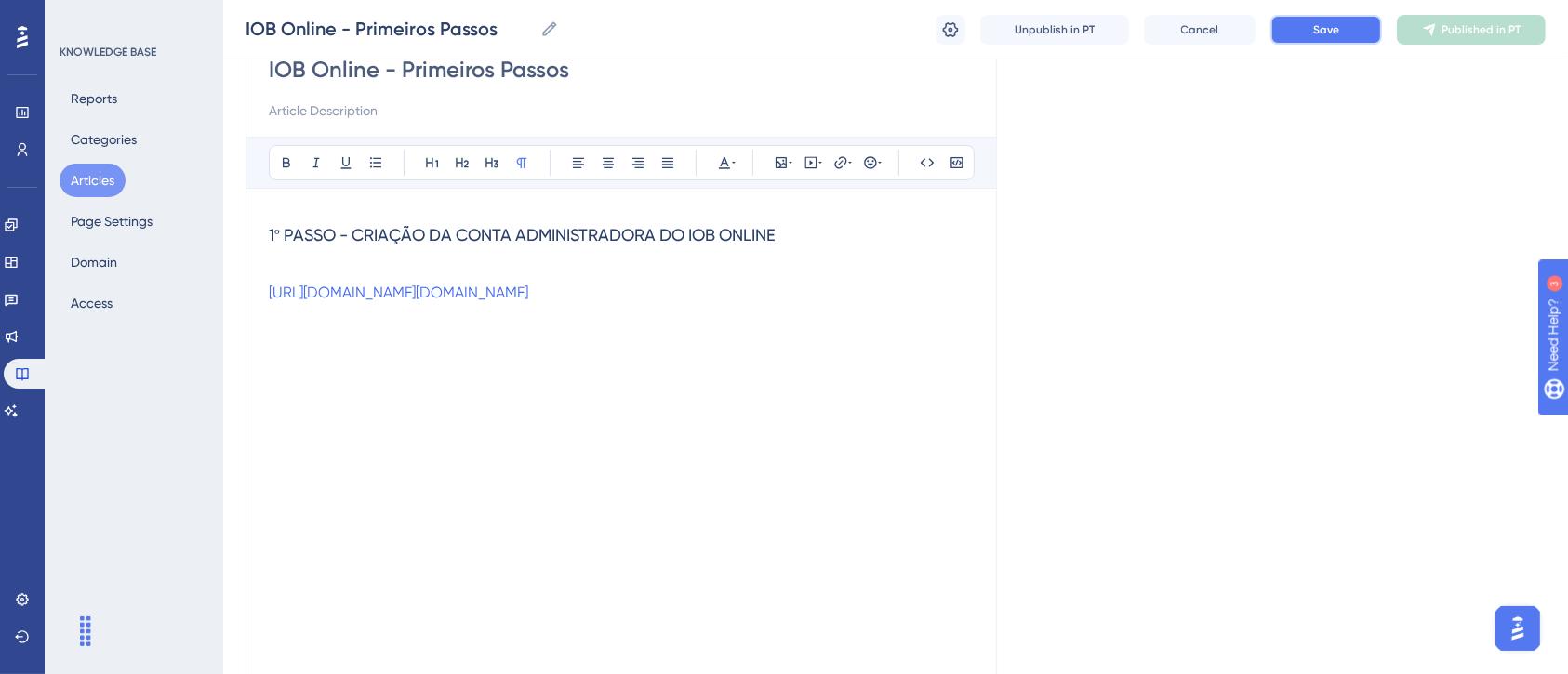 click on "Save" at bounding box center [1326, 30] 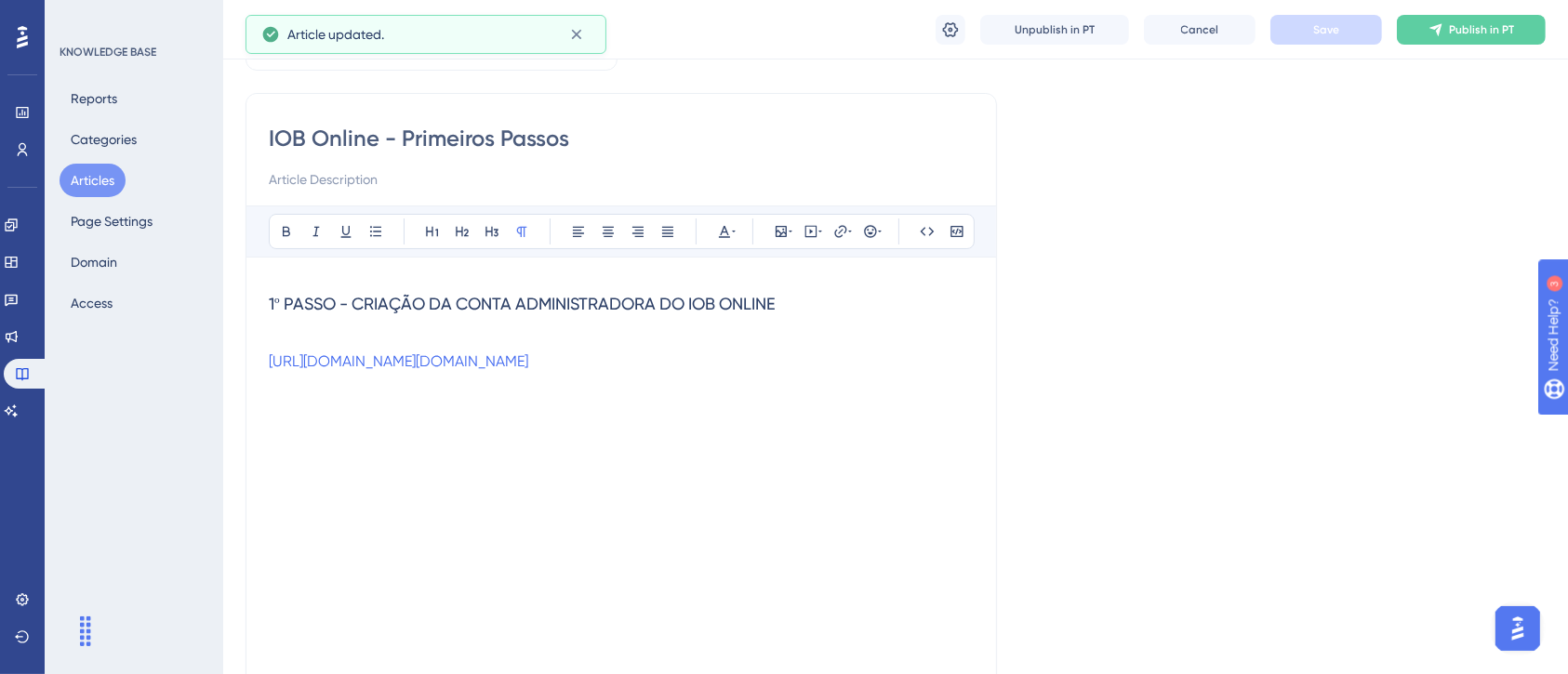 scroll, scrollTop: 0, scrollLeft: 0, axis: both 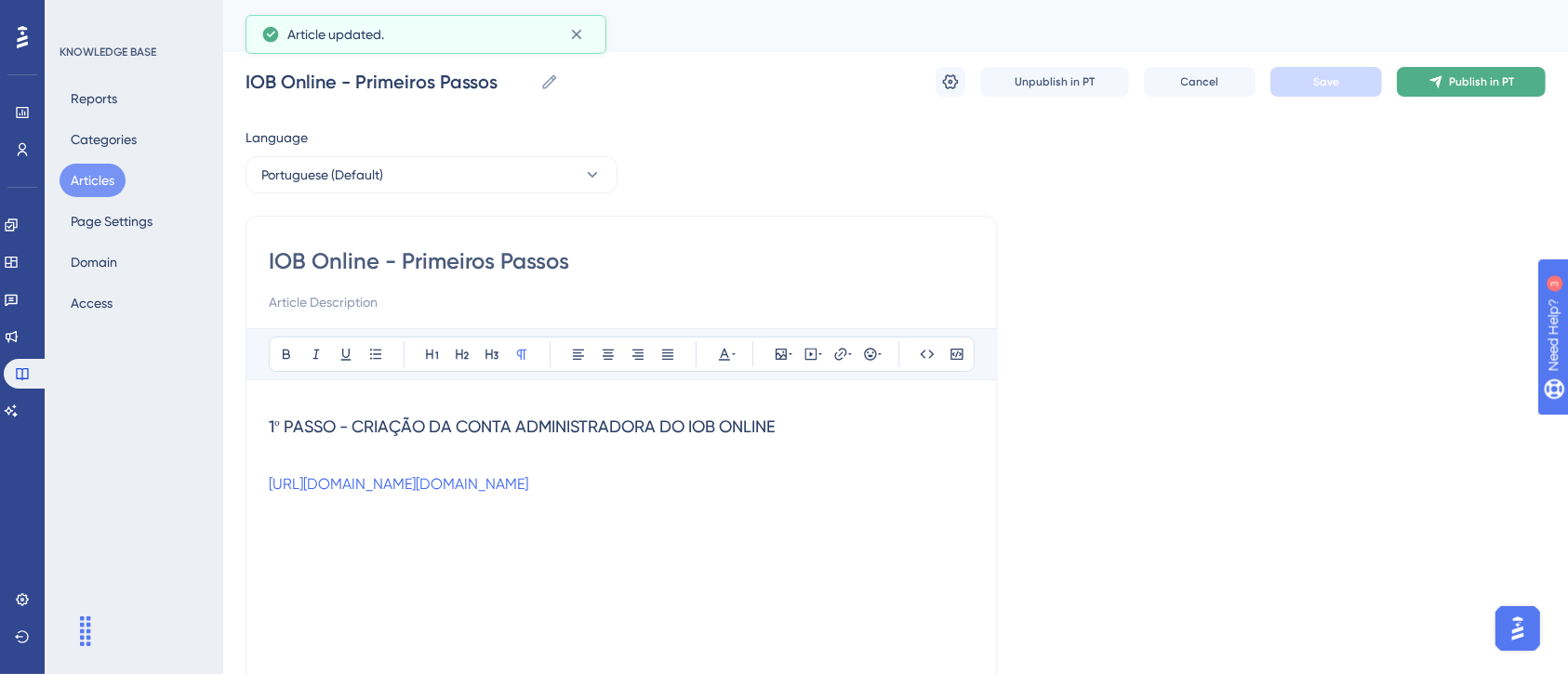 click on "Publish in PT" at bounding box center [1471, 82] 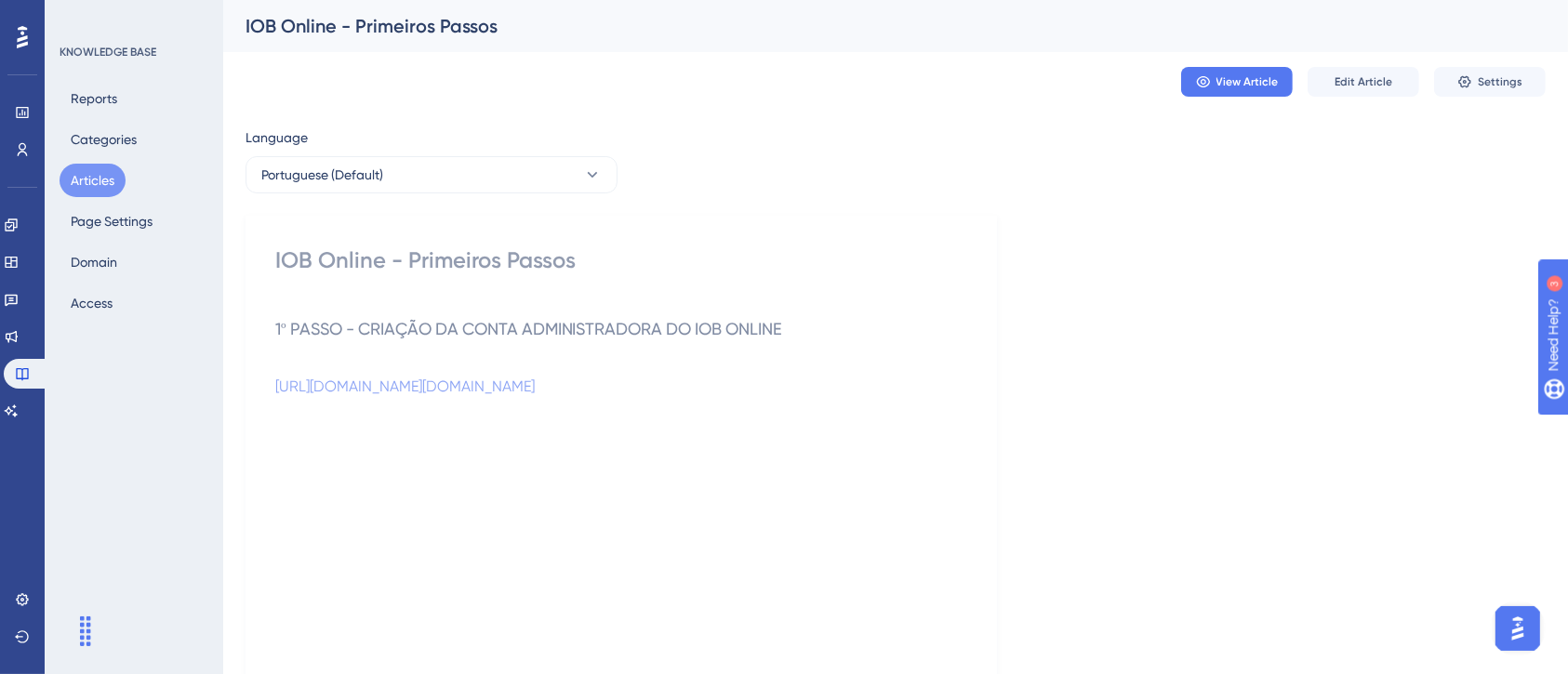 click on "View Article Edit Article Settings" at bounding box center [896, 82] 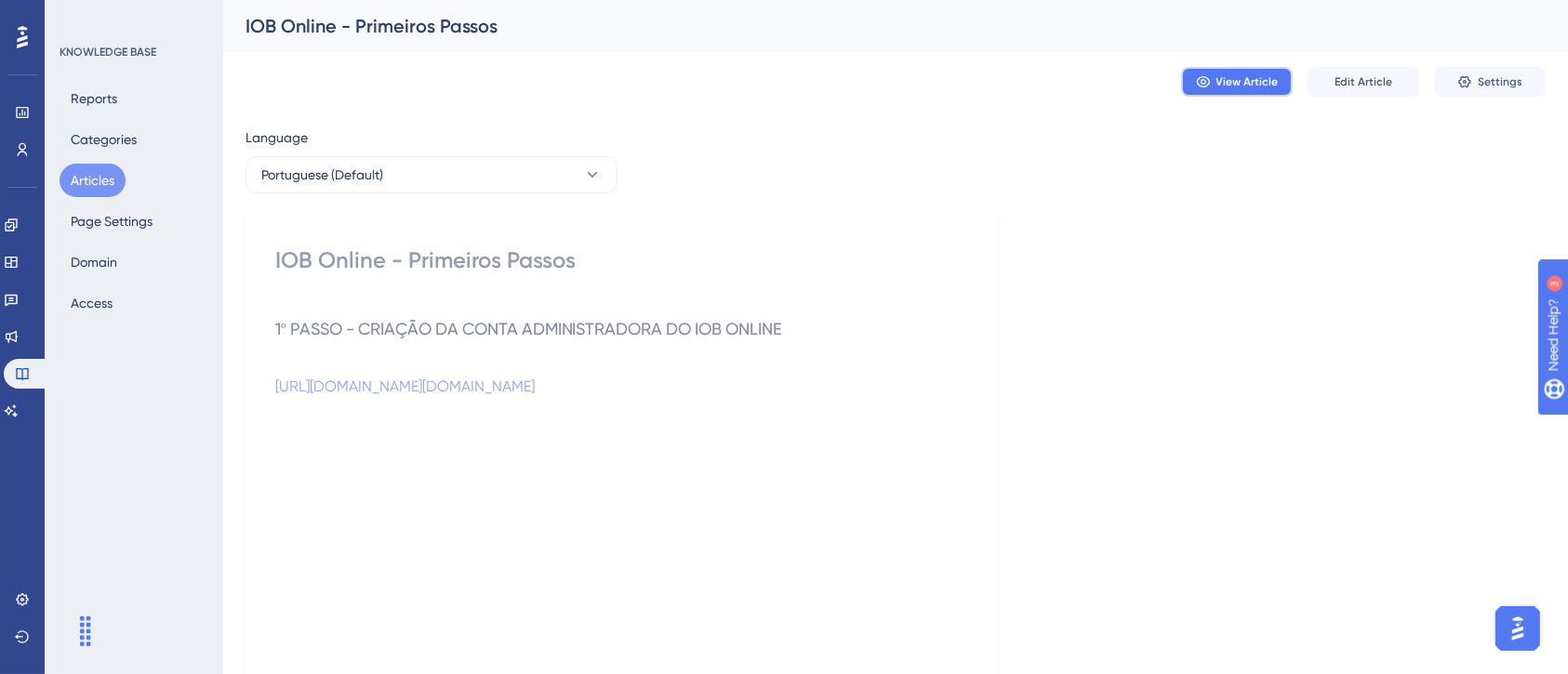 click on "View Article" at bounding box center (1237, 82) 